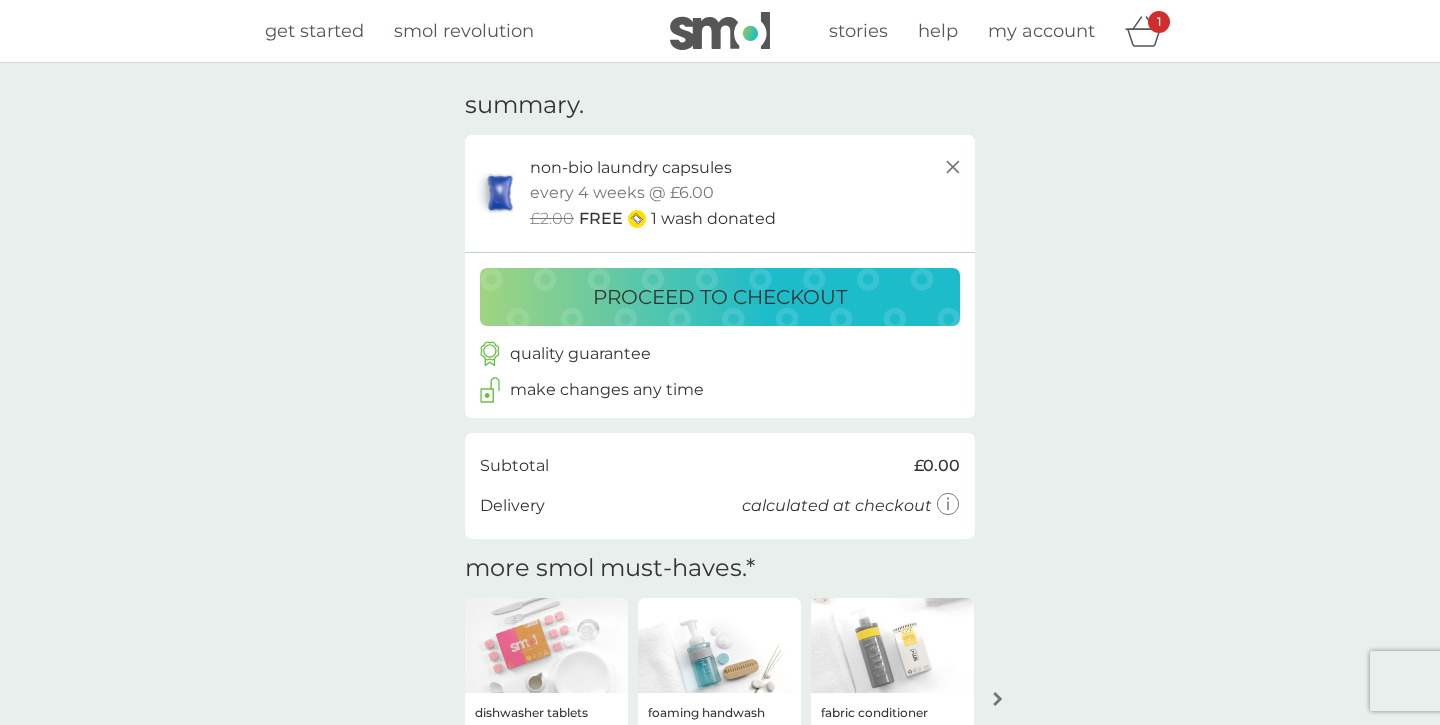scroll, scrollTop: 0, scrollLeft: 0, axis: both 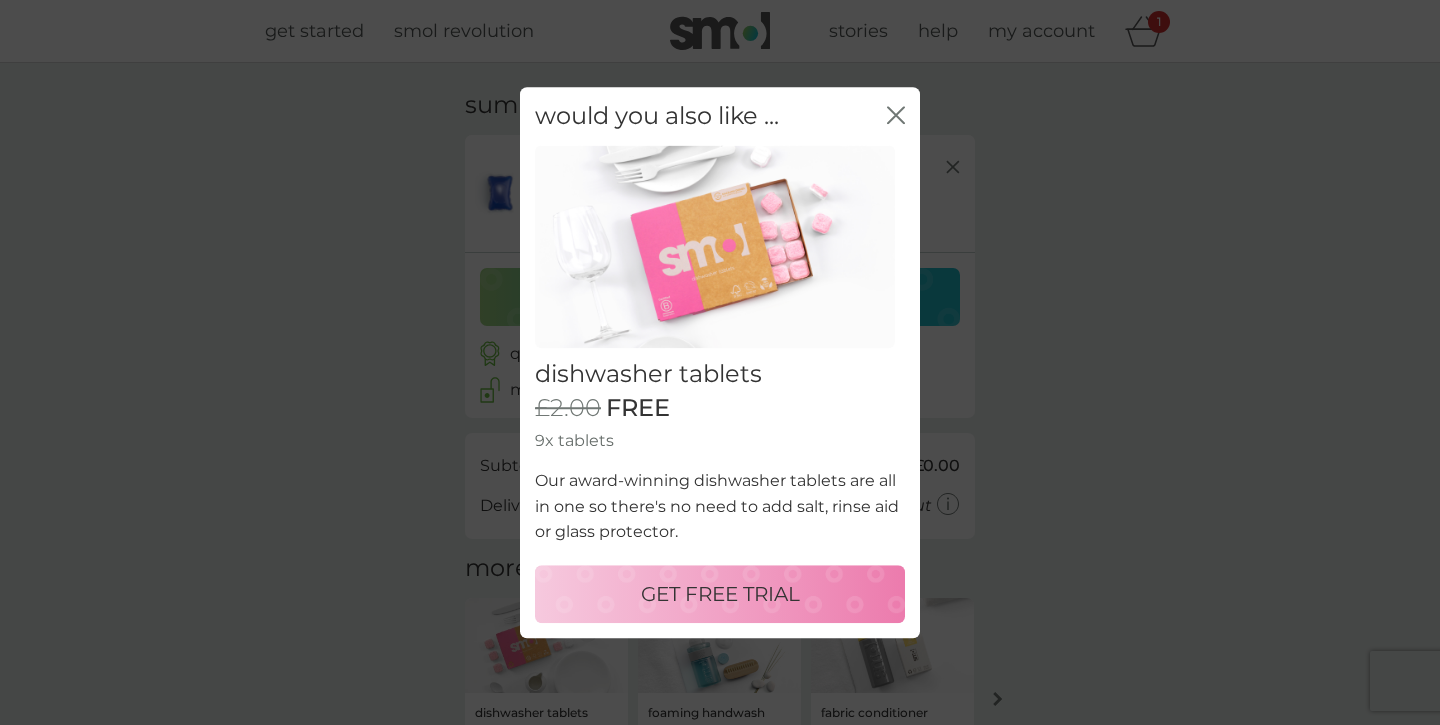click on "close" 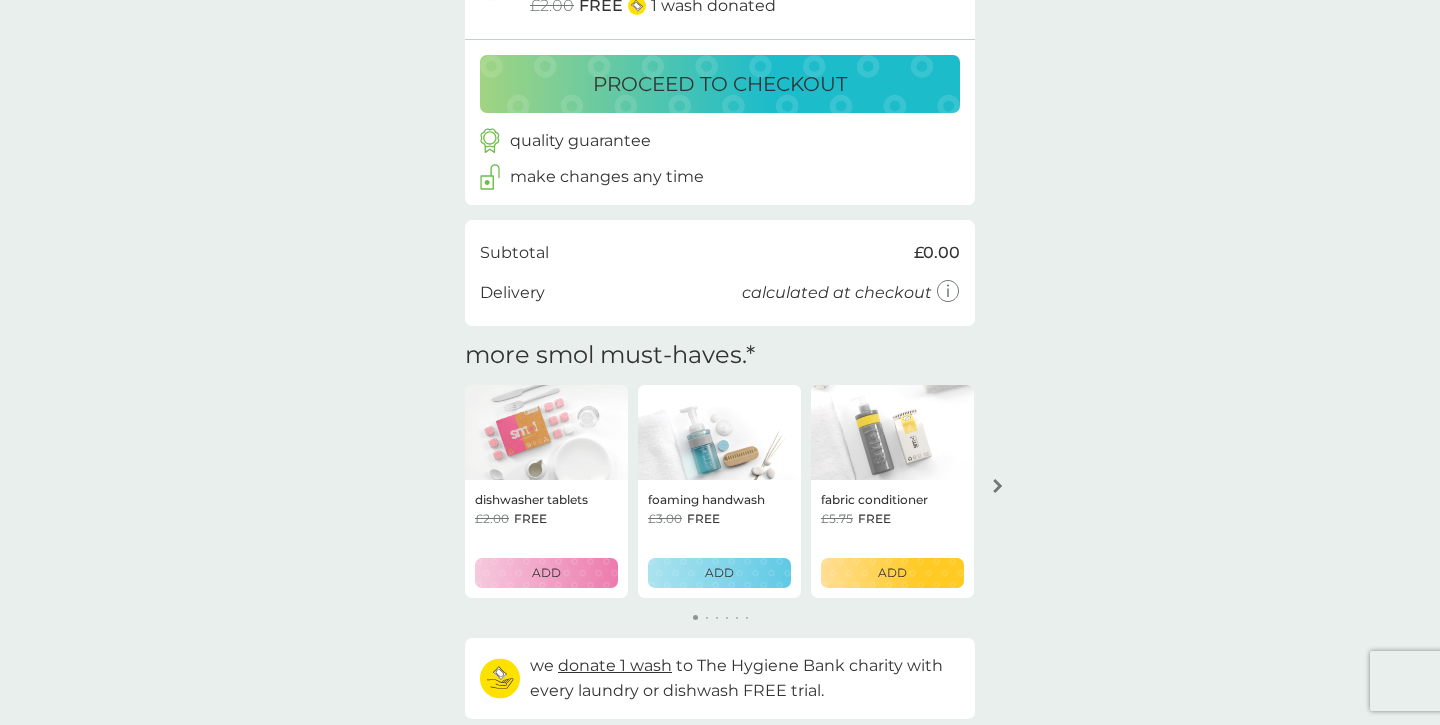 scroll, scrollTop: 302, scrollLeft: 0, axis: vertical 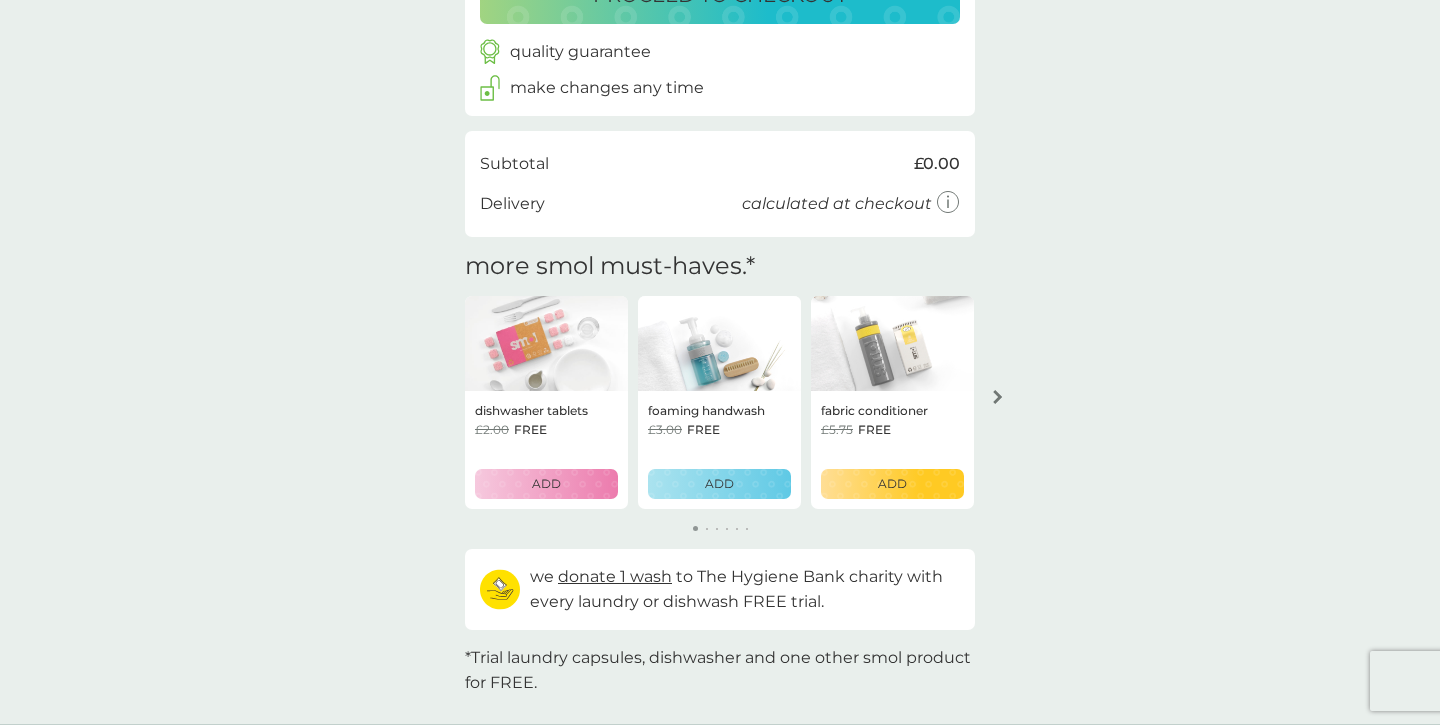 click on "foaming handwash £3.00 FREE ADD" at bounding box center (719, 450) 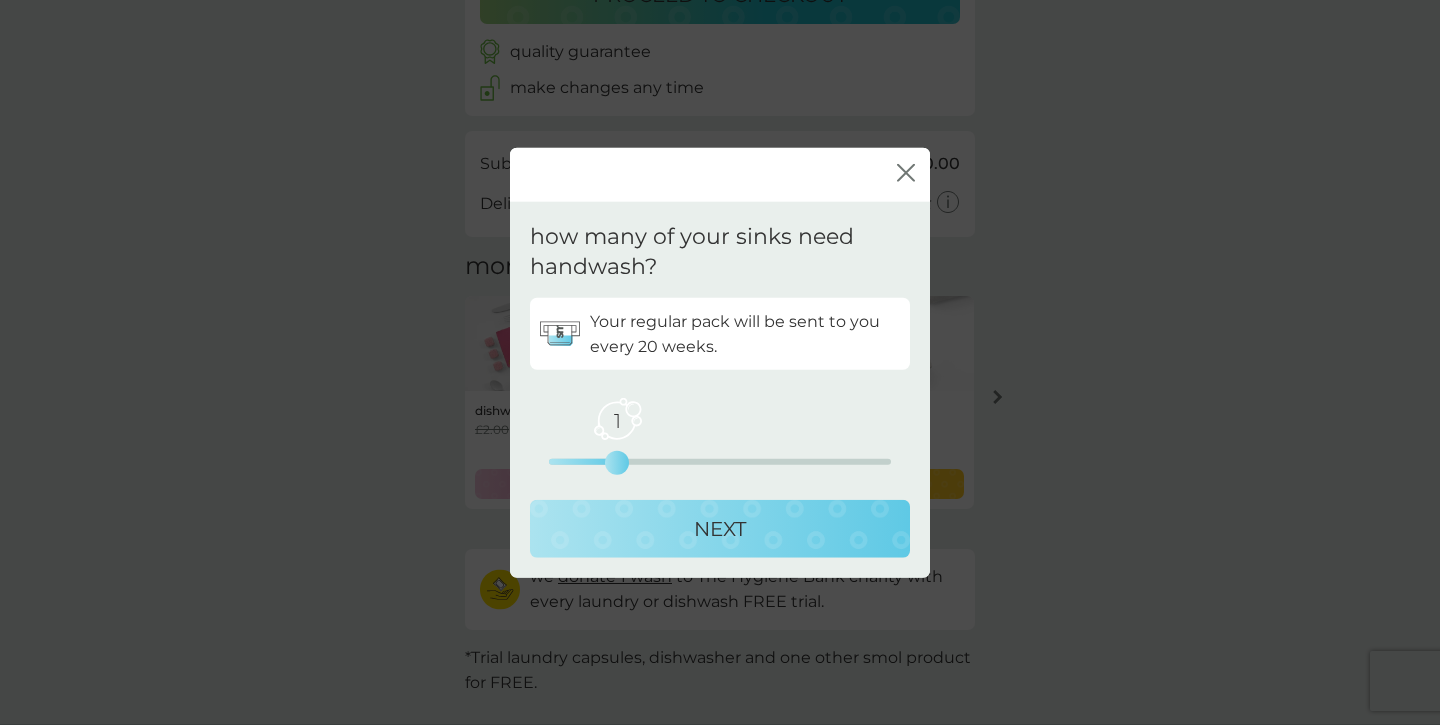 drag, startPoint x: 549, startPoint y: 458, endPoint x: 616, endPoint y: 460, distance: 67.02985 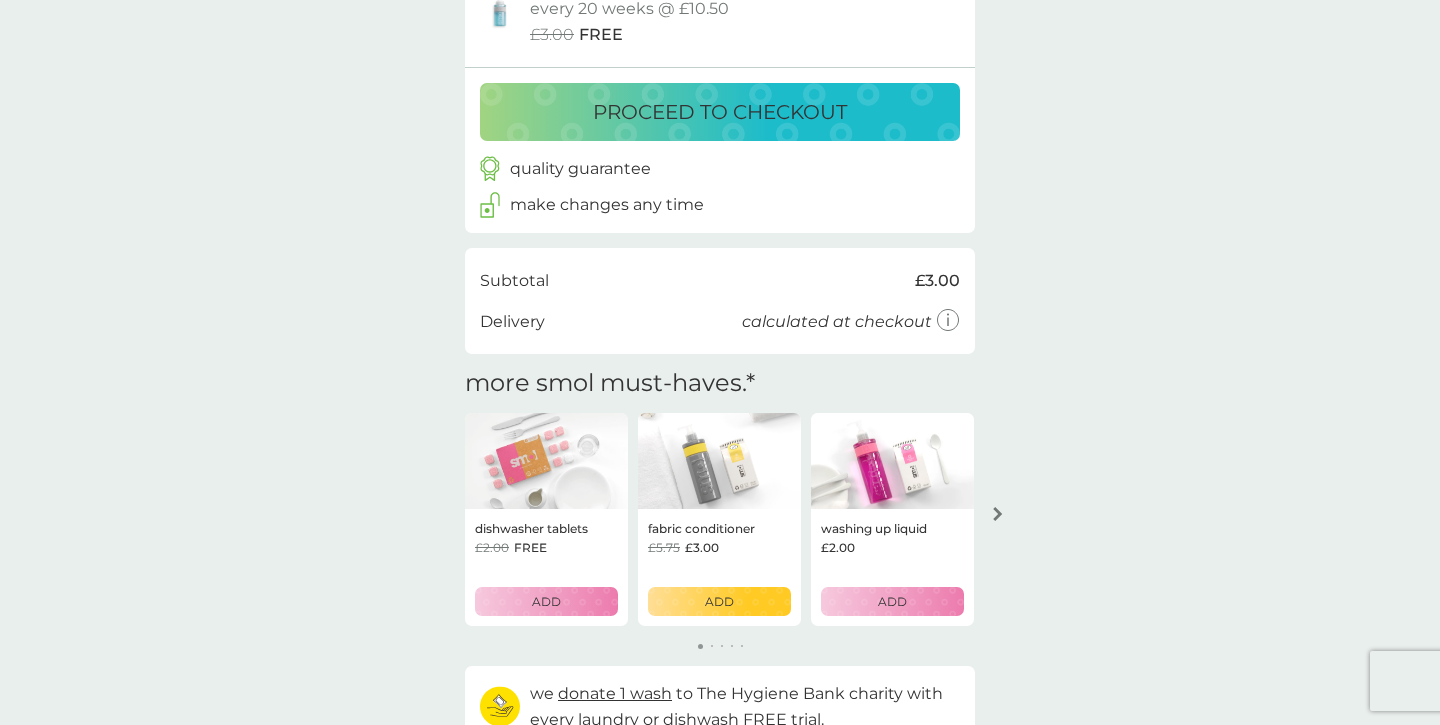 scroll, scrollTop: 421, scrollLeft: 0, axis: vertical 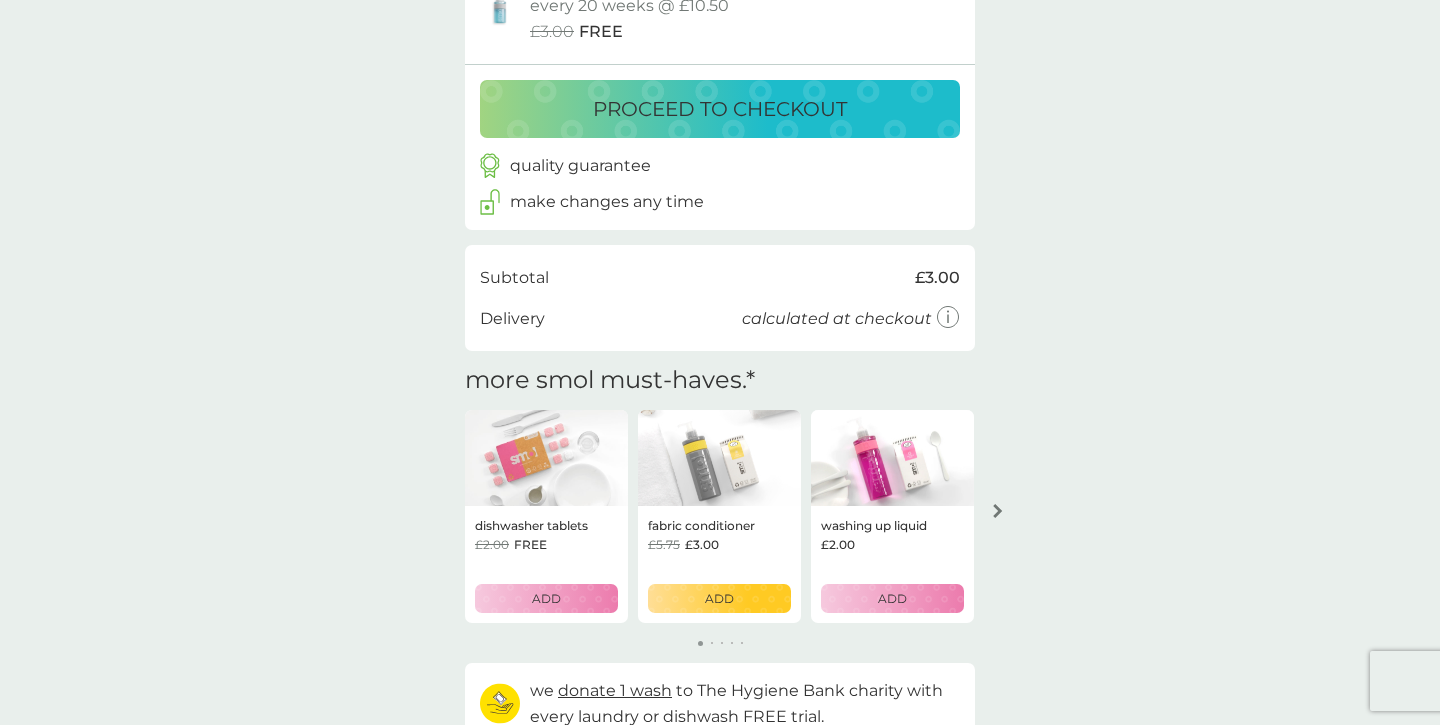 click at bounding box center [998, 511] 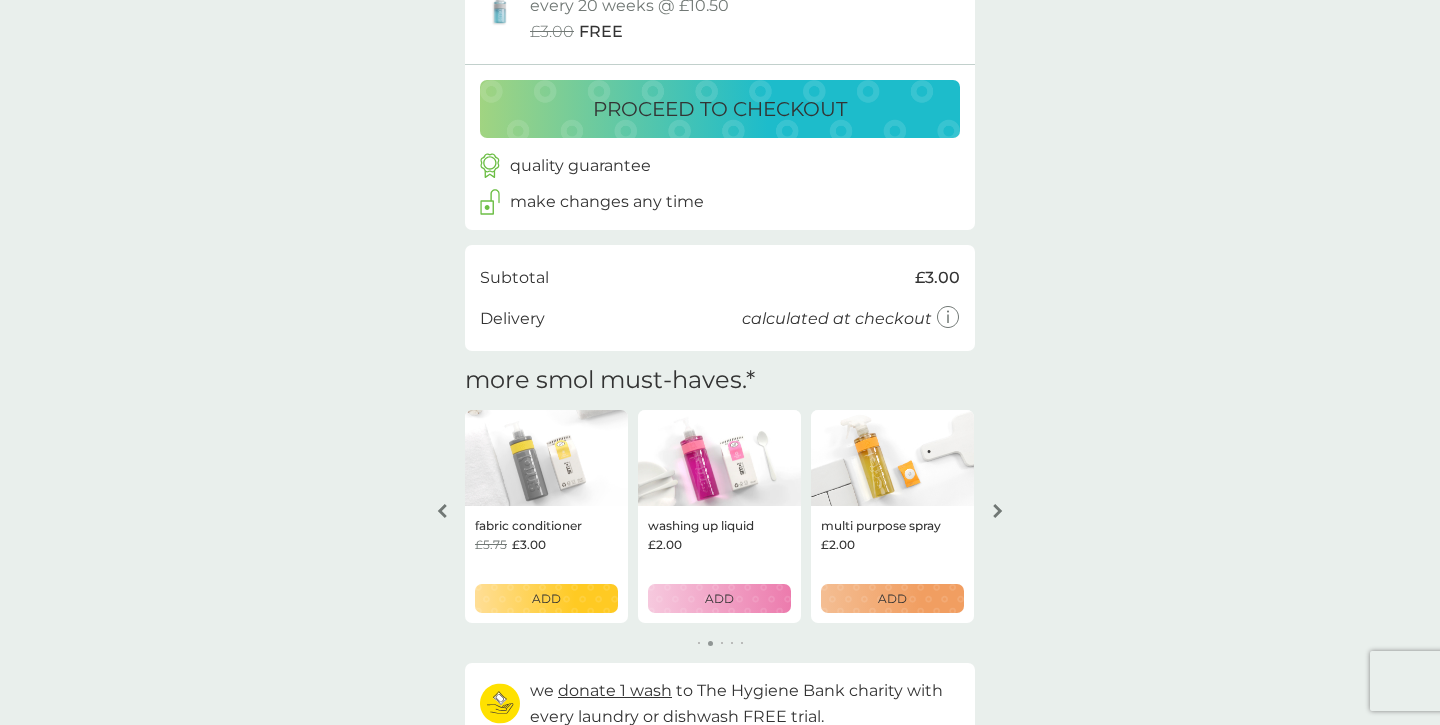 click at bounding box center [998, 511] 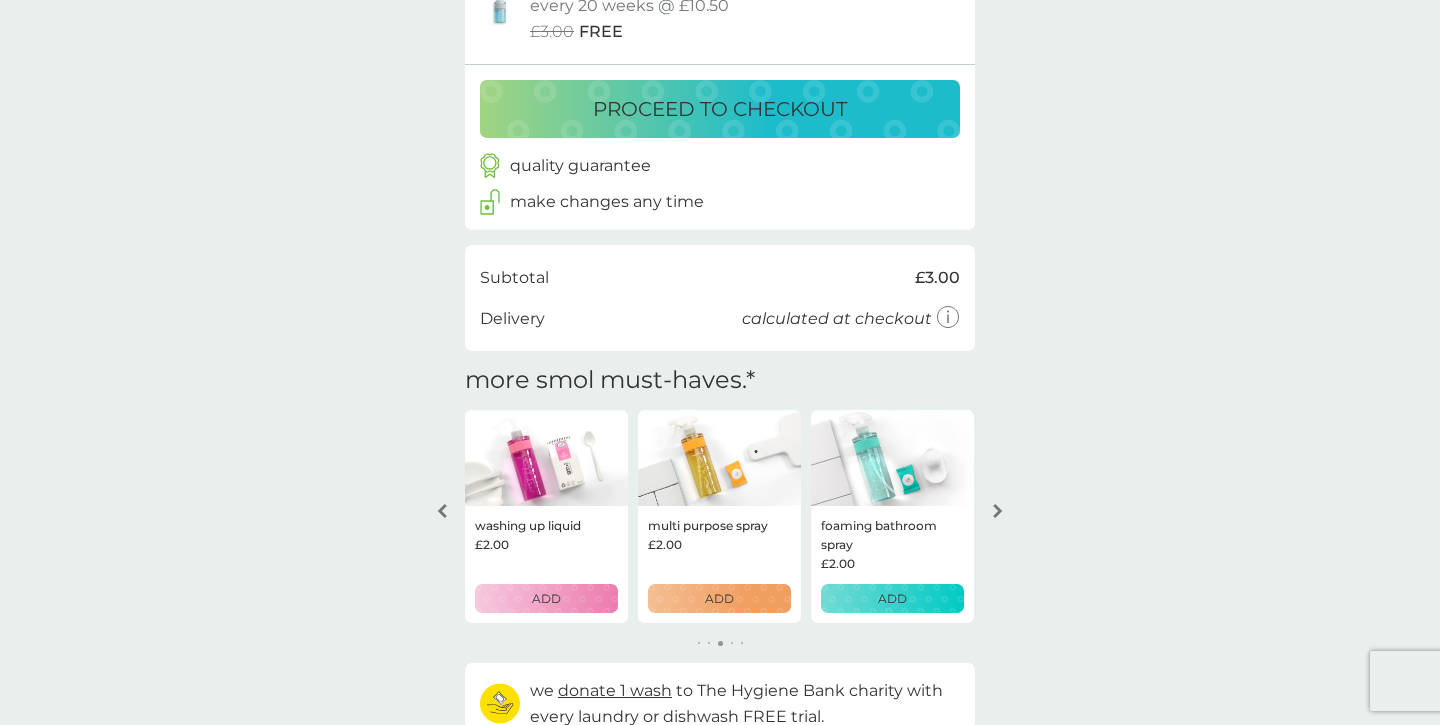 click at bounding box center [998, 511] 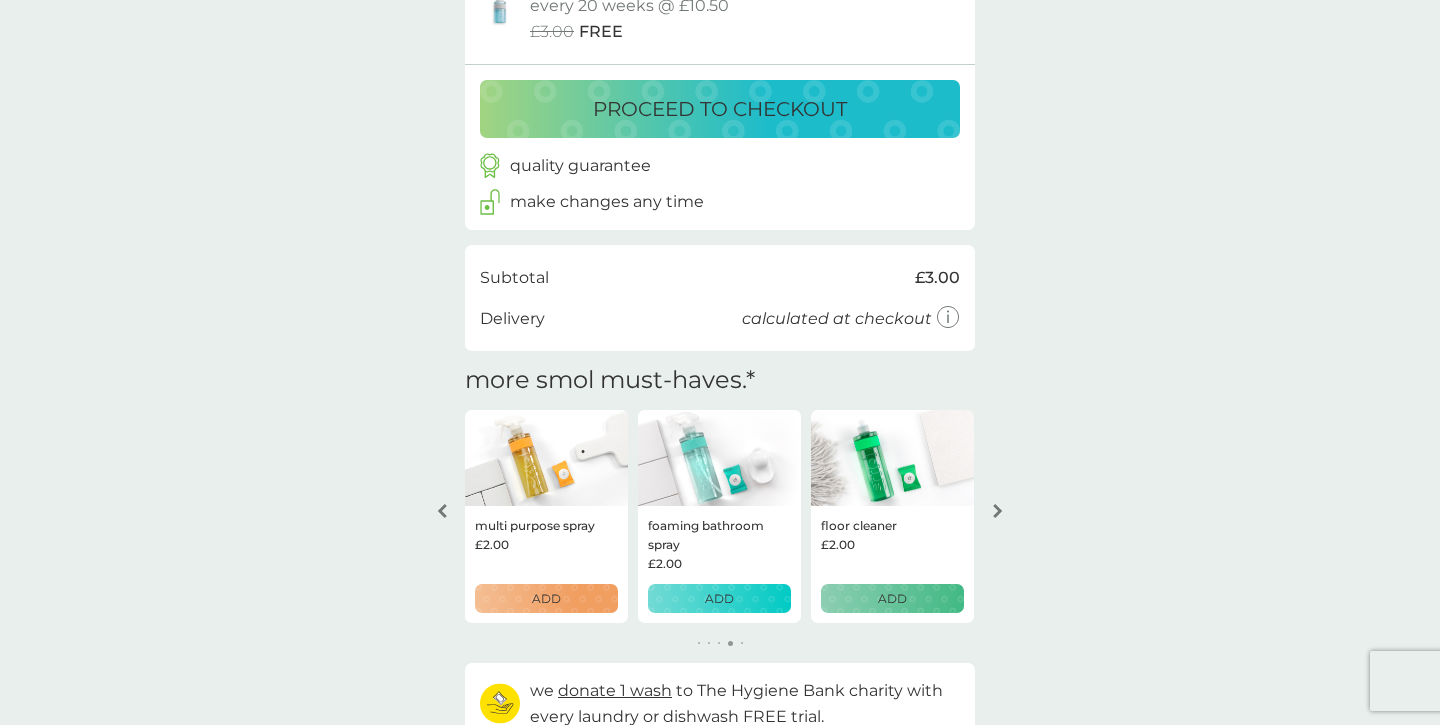 click at bounding box center [998, 511] 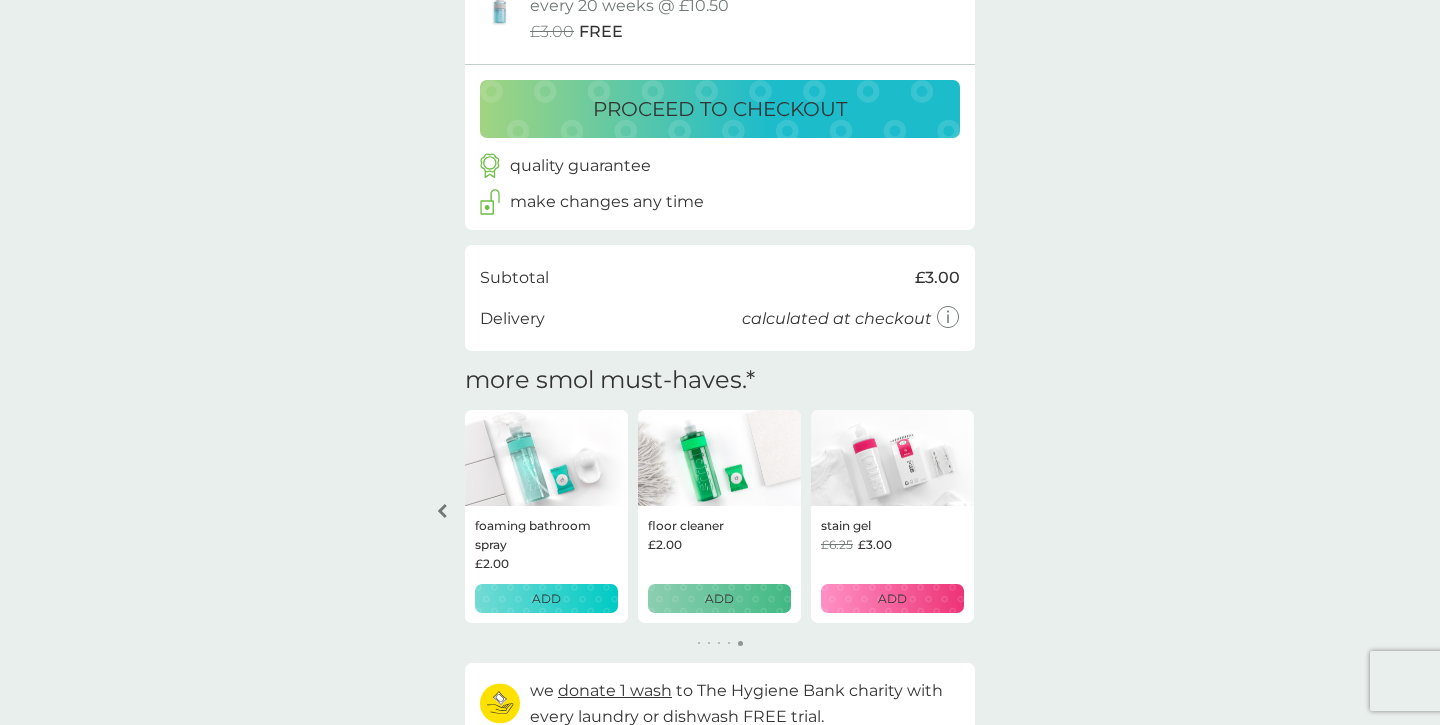 click on "your basket. summary. foaming handwash extra sink kit 1x bottle-for-life & 1x refill tablet £3.00 qty 1 edit non-bio laundry capsules trial pack every 4 weeks @ £6.00 £2.00 FREE 1 wash donated foaming handwash starter pack every 20 weeks @ £10.50 £3.00 FREE proceed to checkout quality guarantee make changes any time checkout Subtotal £3.00 Delivery calculated at checkout more smol must-haves. * dishwasher tablets £2.00 FREE ADD fabric conditioner £5.75 £3.00 ADD washing up liquid £2.00 ADD multi purpose spray £2.00 ADD foaming bathroom spray £2.00 ADD floor cleaner £2.00 ADD stain gel £6.25 £3.00 ADD we   donate 1 wash   to The Hygiene Bank charity with every laundry or dishwash FREE trial. your future charges. next charge date [DATE] non-bio laundry capsules 24x capsules   £6.00 qty 1 repeats every 4 weeks edit next charge date [DATE] foaming handwash 6x tablets   £10.50 qty 1 repeats every 20 weeks edit *Trial laundry capsules, dishwasher and one other smol product for FREE." at bounding box center [720, 240] 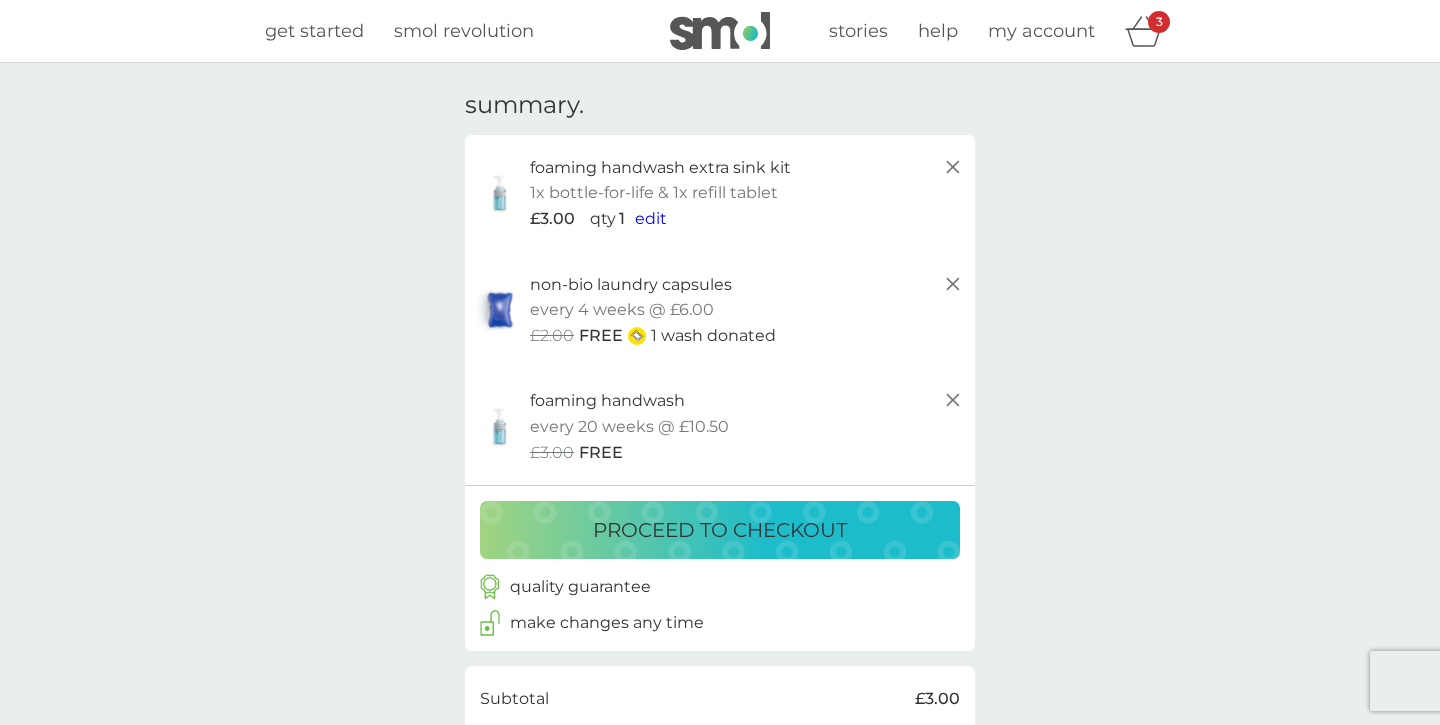 scroll, scrollTop: 0, scrollLeft: 0, axis: both 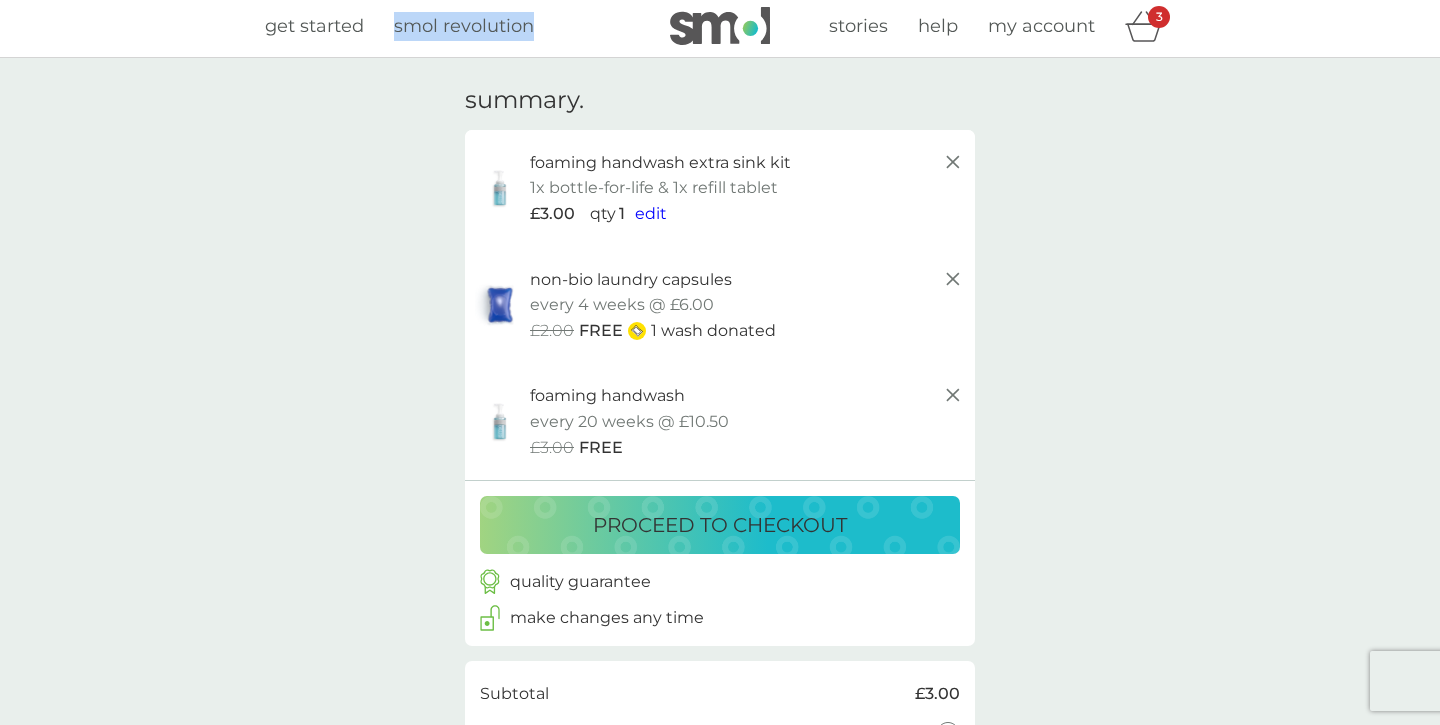 click 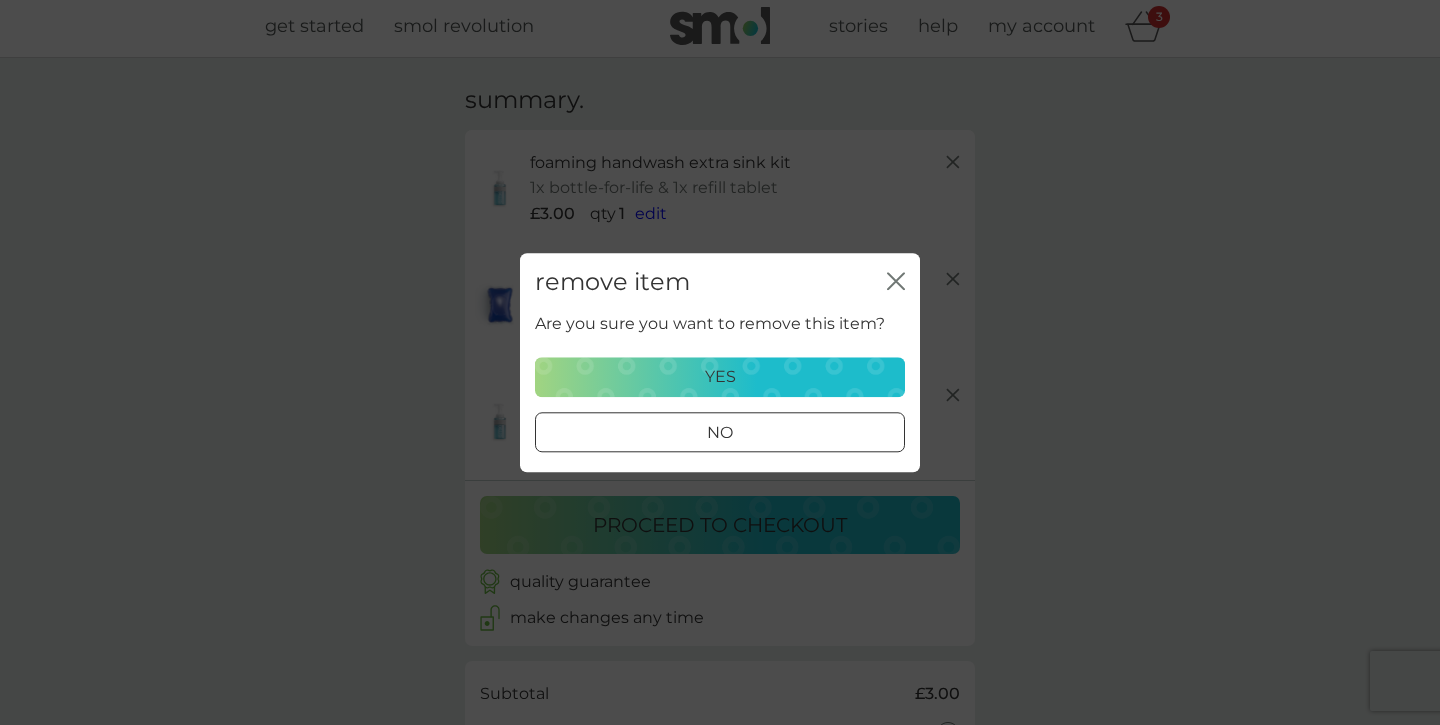 click on "yes" at bounding box center [720, 377] 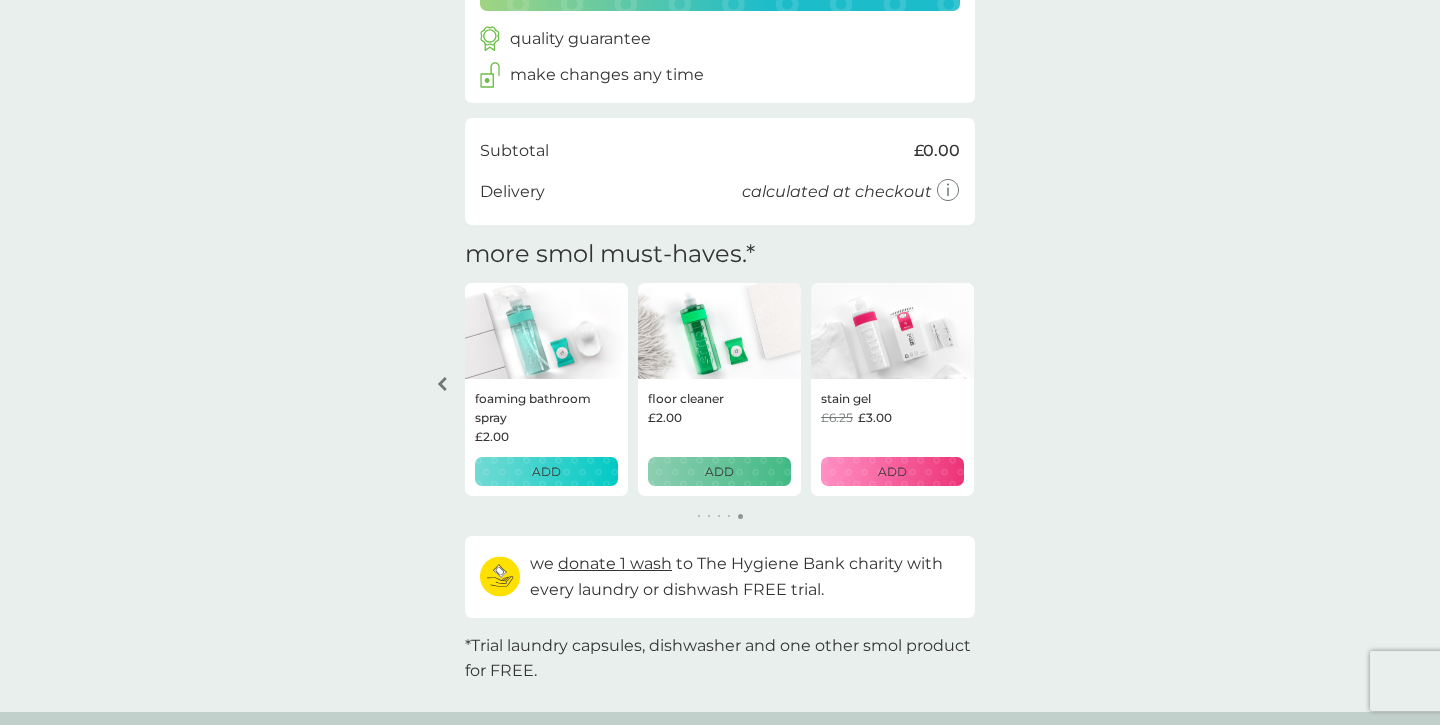scroll, scrollTop: 454, scrollLeft: 0, axis: vertical 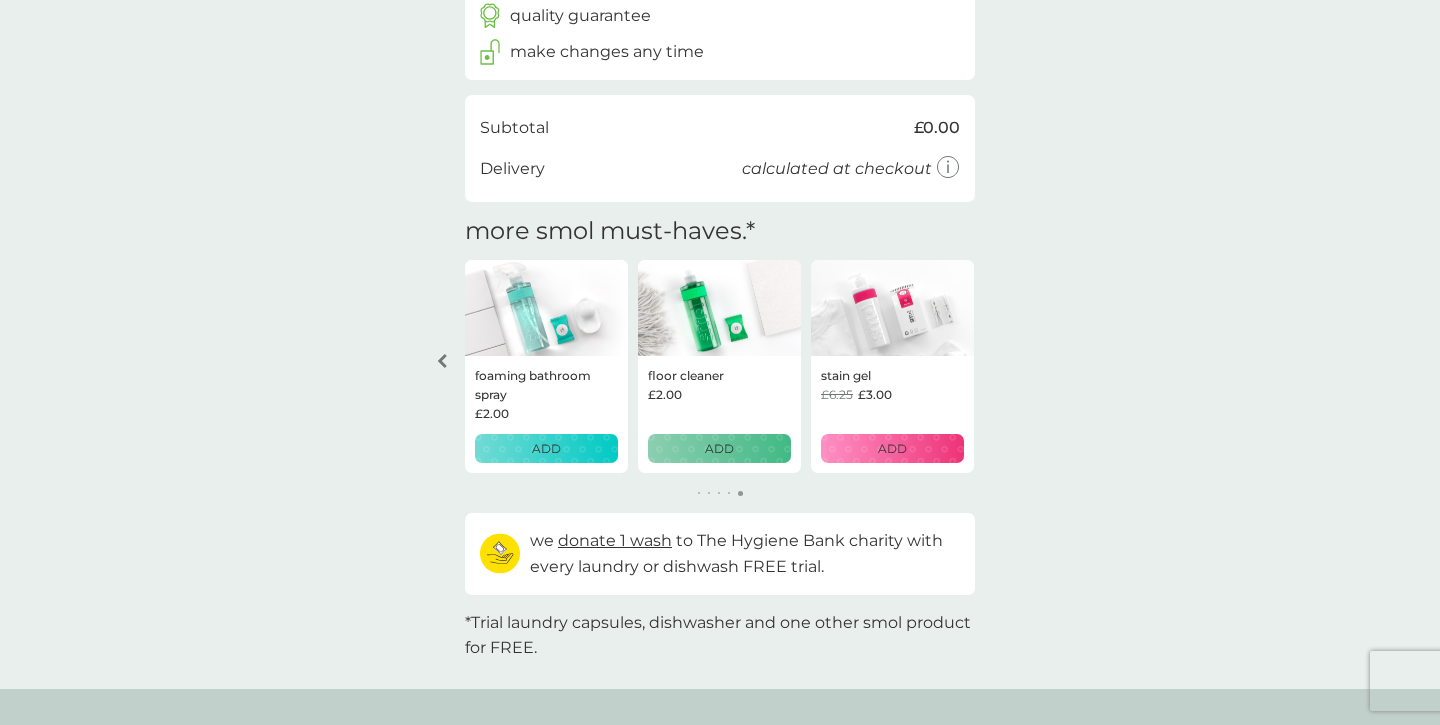 click 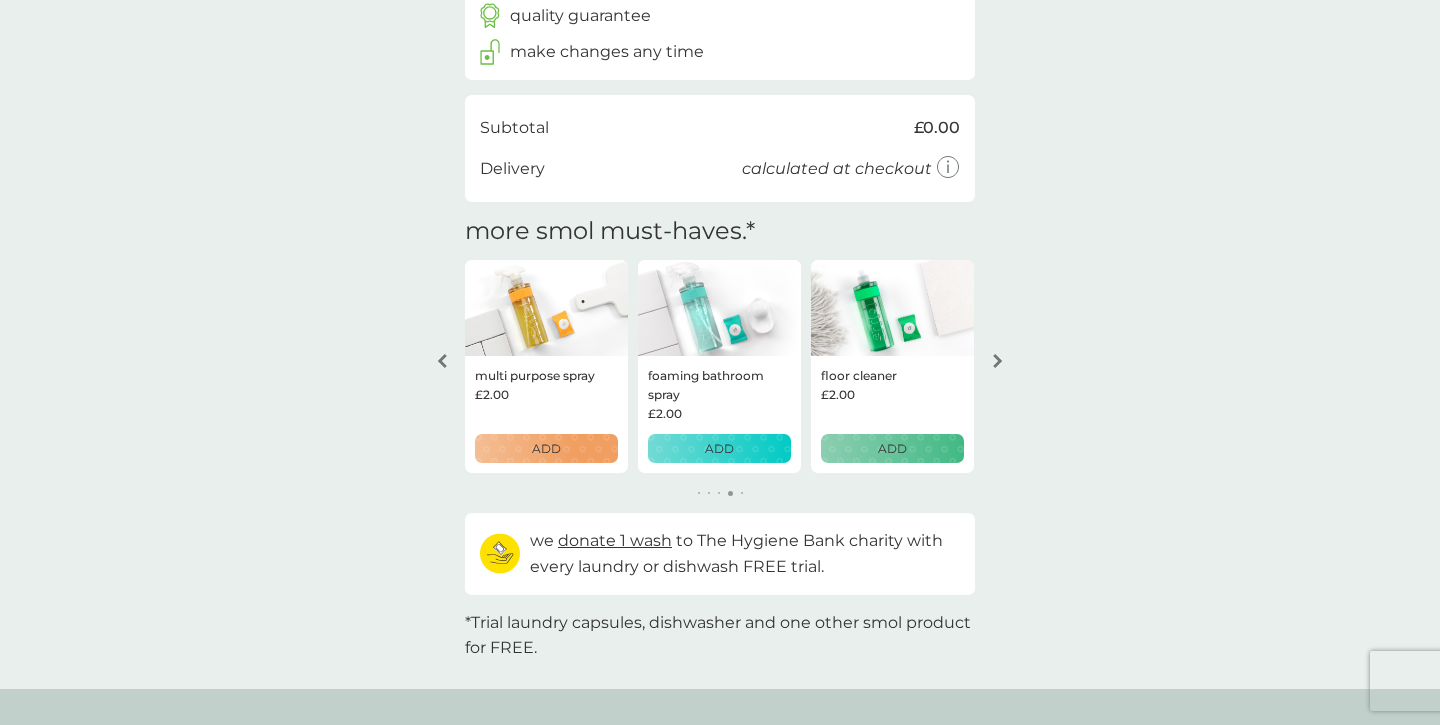 click 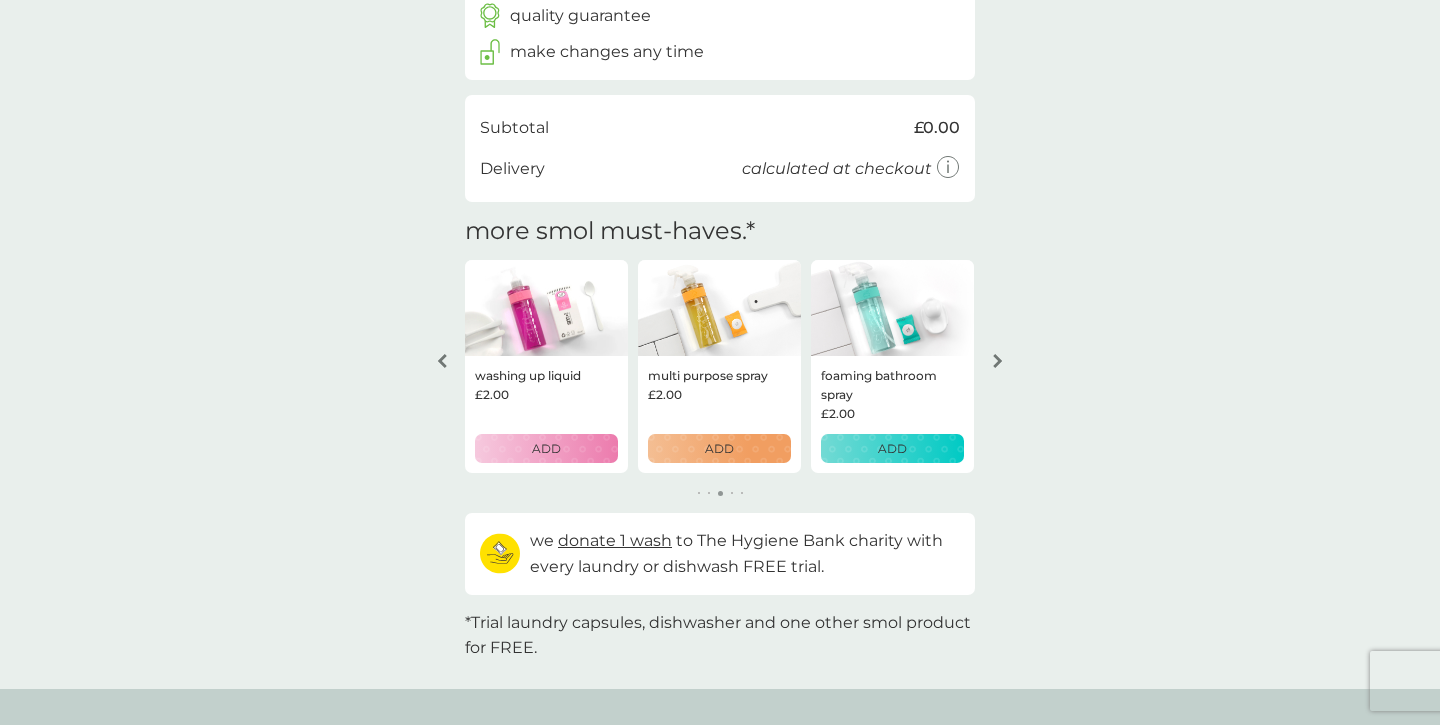 click 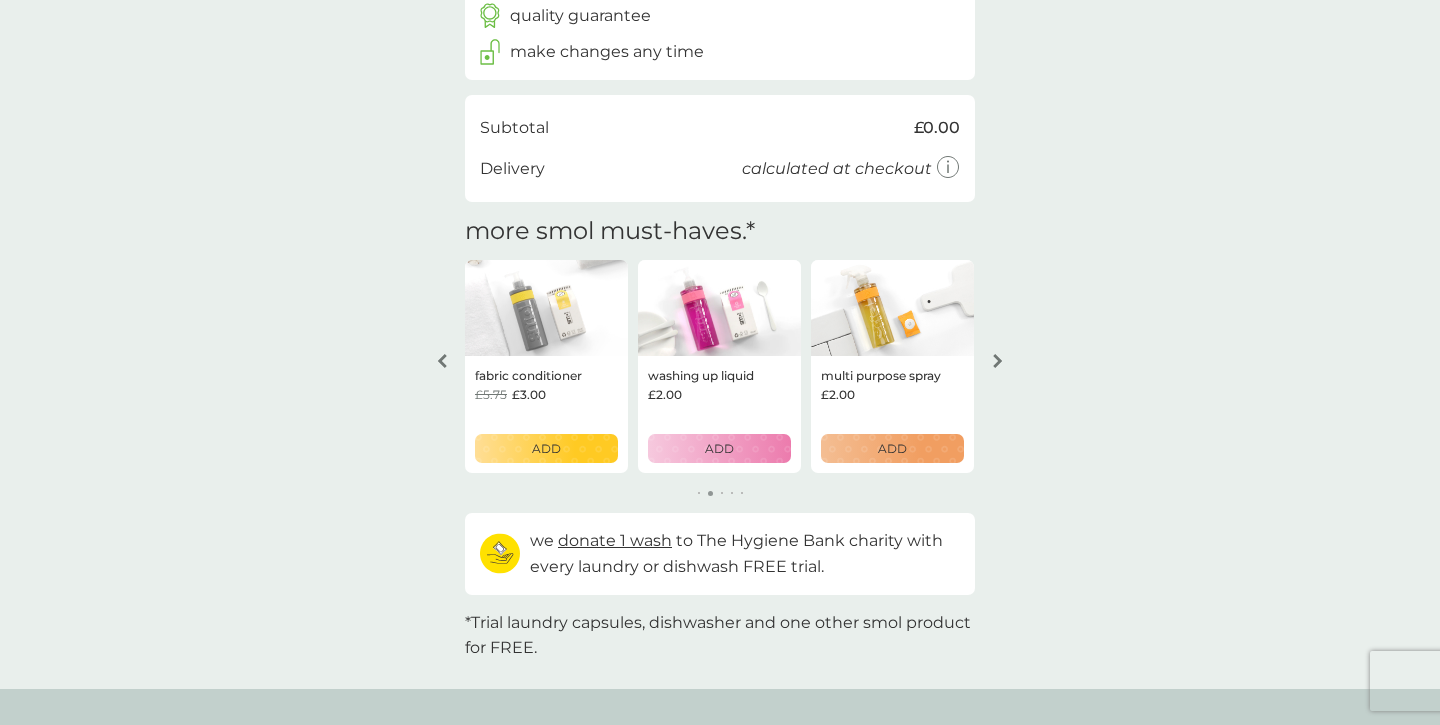 click 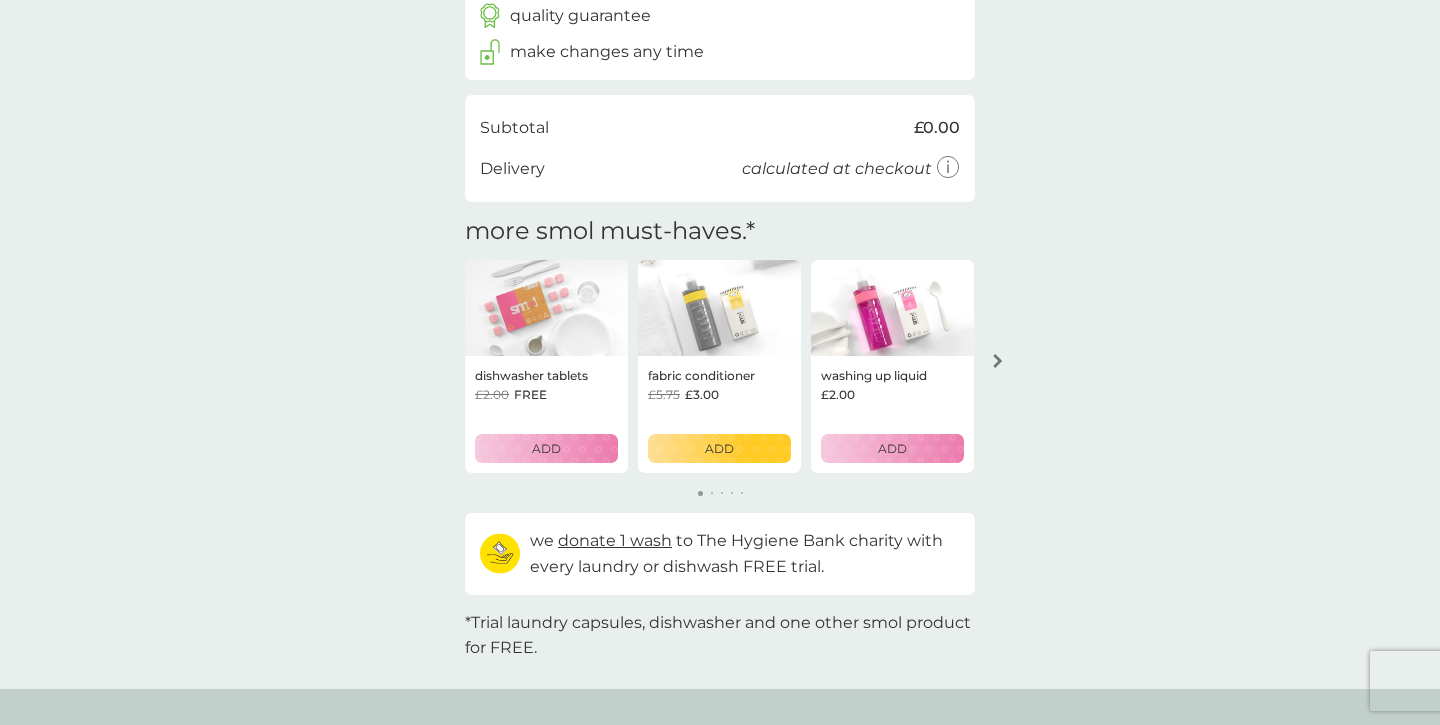 click on "your basket. summary. non-bio laundry capsules trial pack every 4 weeks @ £6.00 £2.00 FREE 1 wash donated foaming handwash starter pack every 20 weeks @ £10.50 £3.00 FREE proceed to checkout quality guarantee make changes any time checkout Subtotal £0.00 Delivery calculated at checkout more smol must-haves. * dishwasher tablets £2.00 FREE ADD fabric conditioner £5.75 £3.00 ADD washing up liquid £2.00 ADD multi purpose spray £2.00 ADD foaming bathroom spray £2.00 ADD floor cleaner £2.00 ADD stain gel £6.25 £3.00 ADD we   donate 1 wash   to The Hygiene Bank charity with every laundry or dishwash FREE trial. your future charges. next charge date [DATE] non-bio laundry capsules 24x capsules   £6.00 qty 1 repeats every 4 weeks edit next charge date [DATE] foaming handwash 6x tablets   £10.50 qty 1 repeats every 20 weeks edit *Trial laundry capsules, dishwasher and one other smol product for FREE." at bounding box center (720, 149) 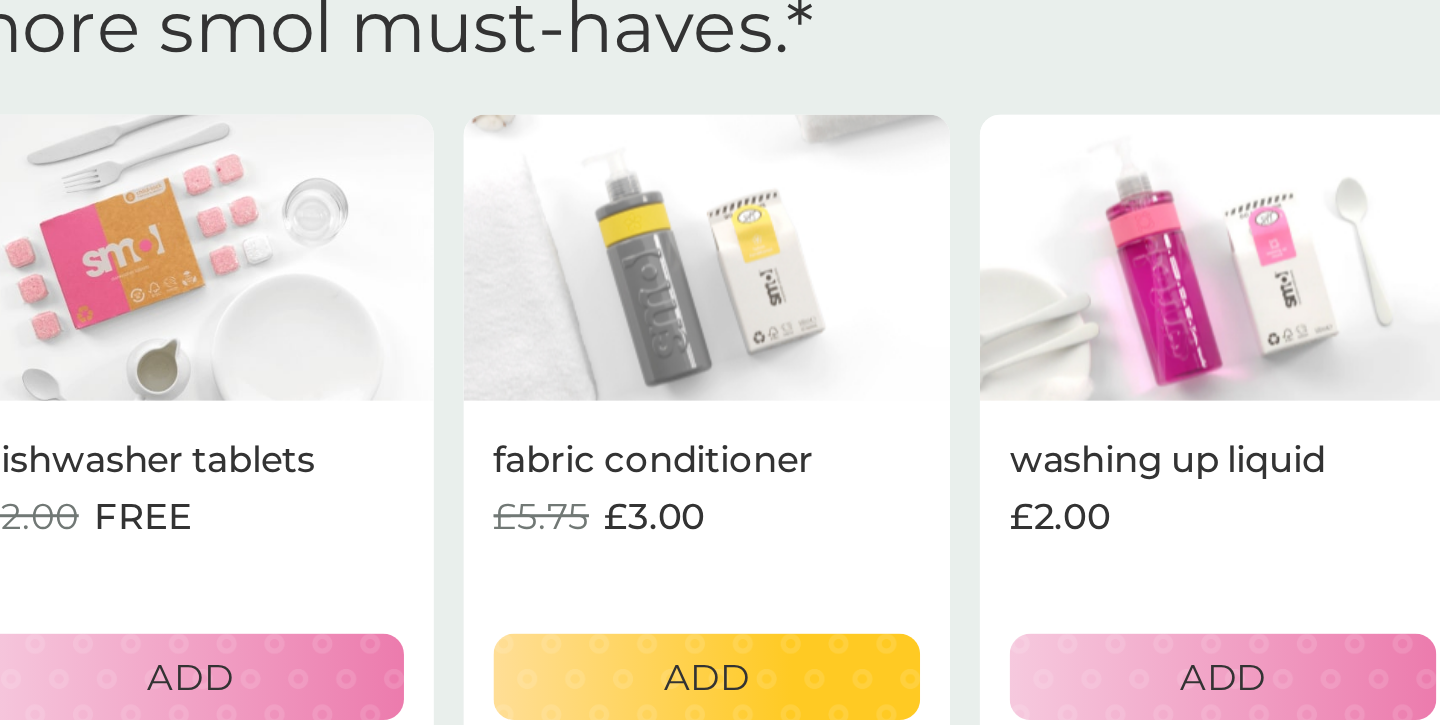 scroll, scrollTop: 311, scrollLeft: 0, axis: vertical 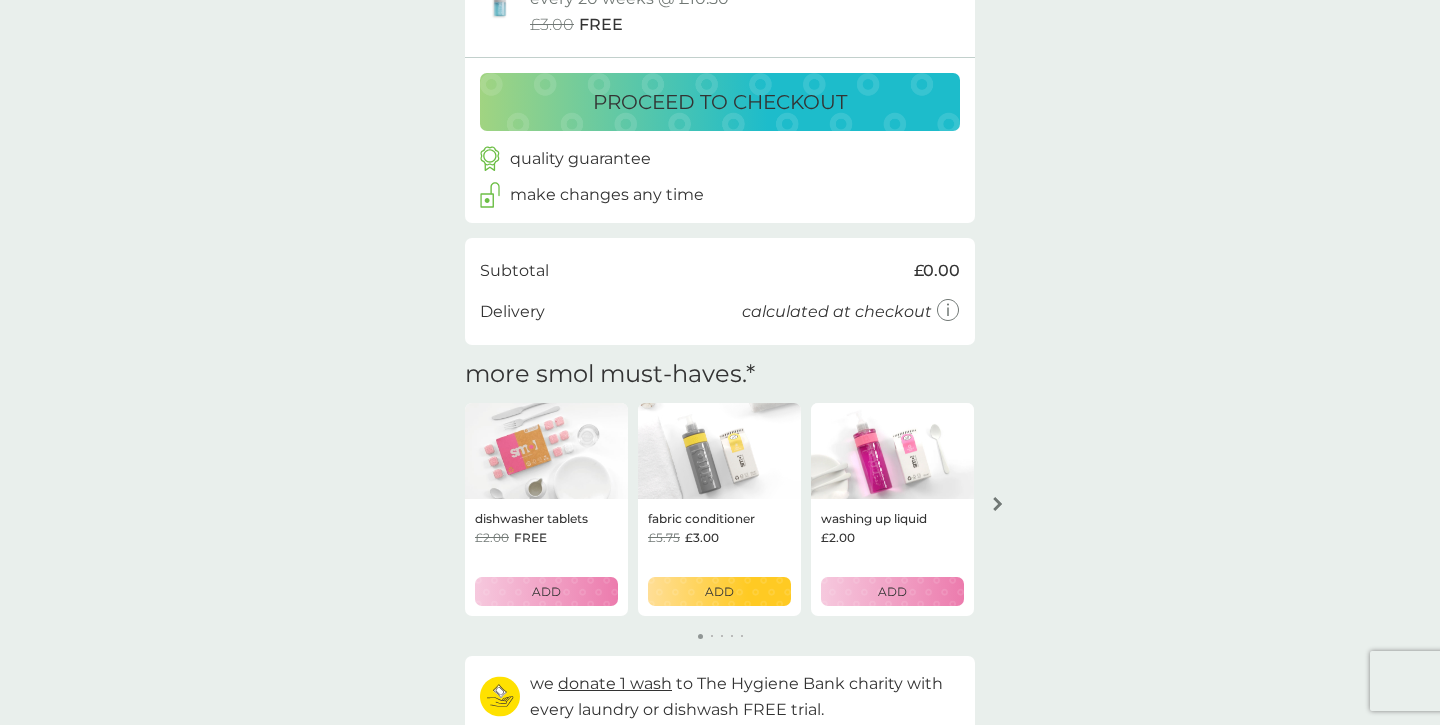 click at bounding box center (998, 504) 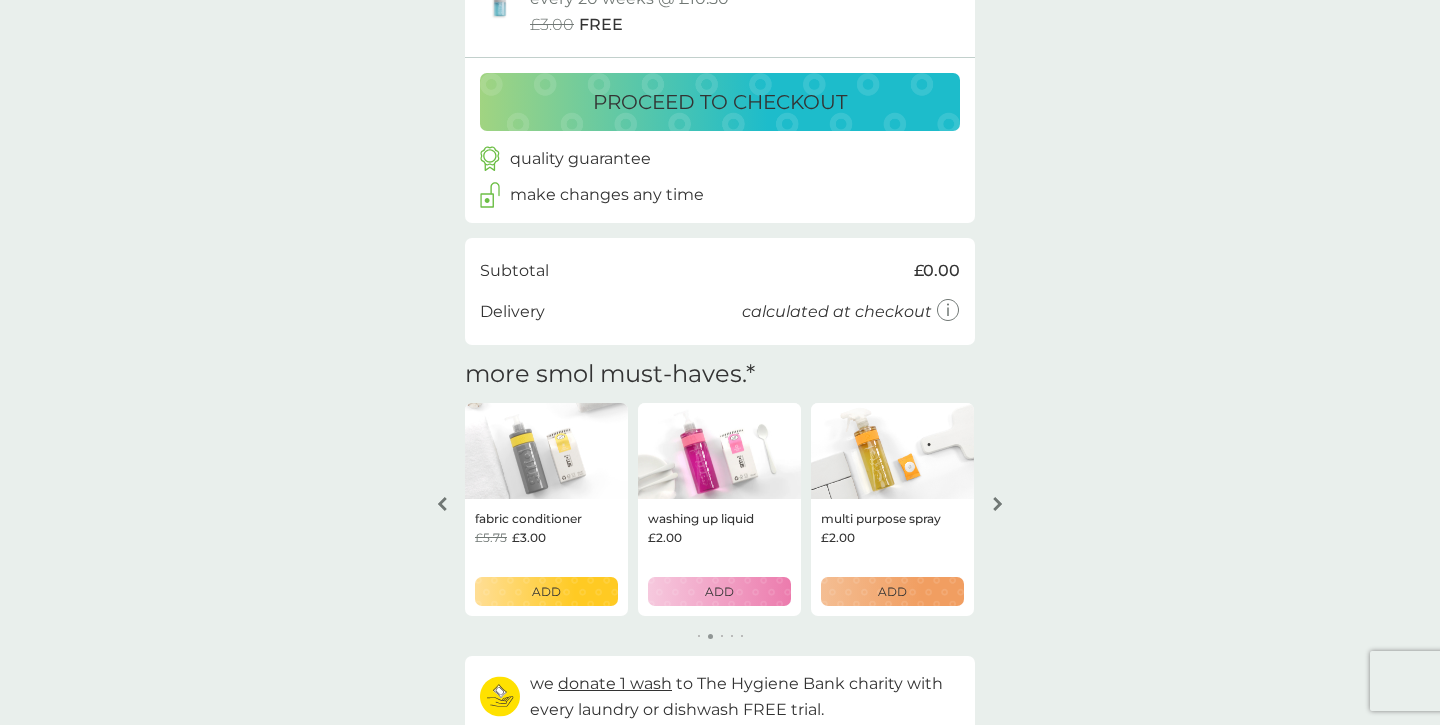 click at bounding box center (998, 504) 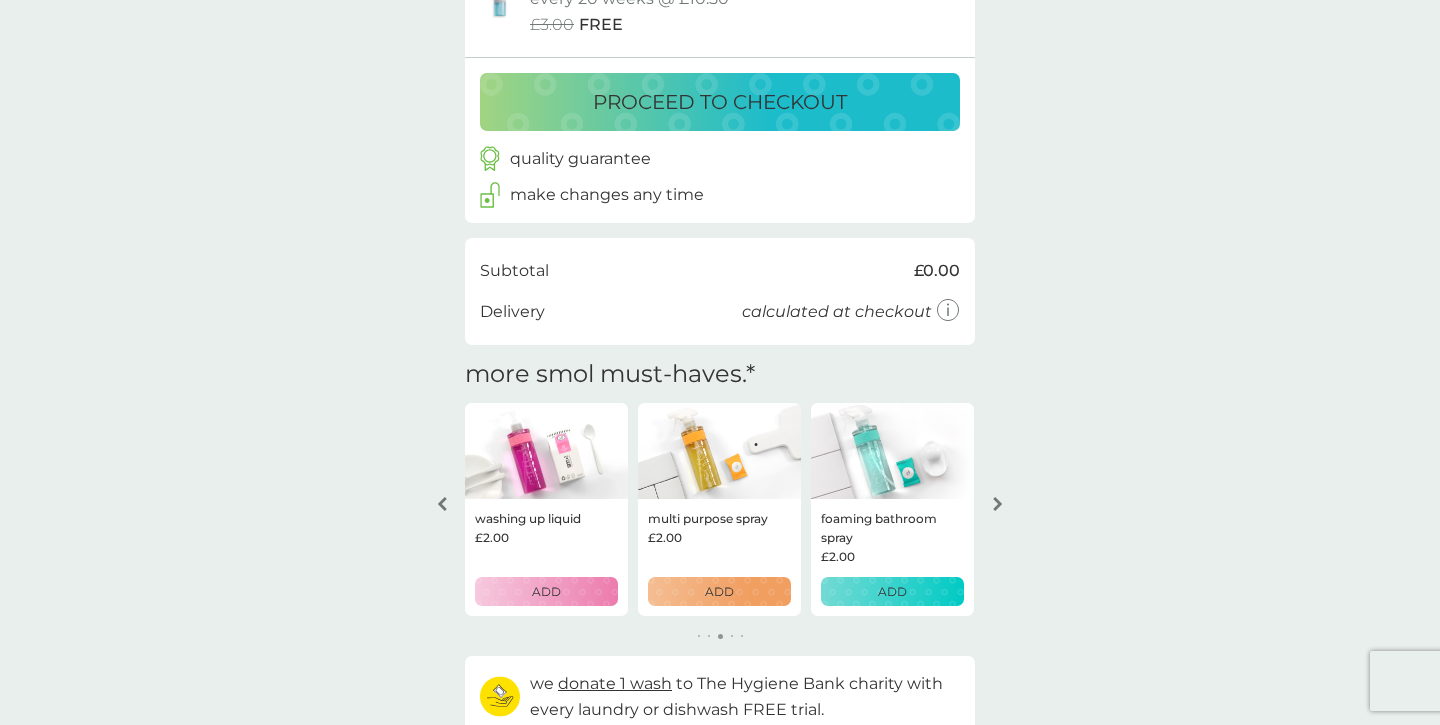 click at bounding box center (998, 504) 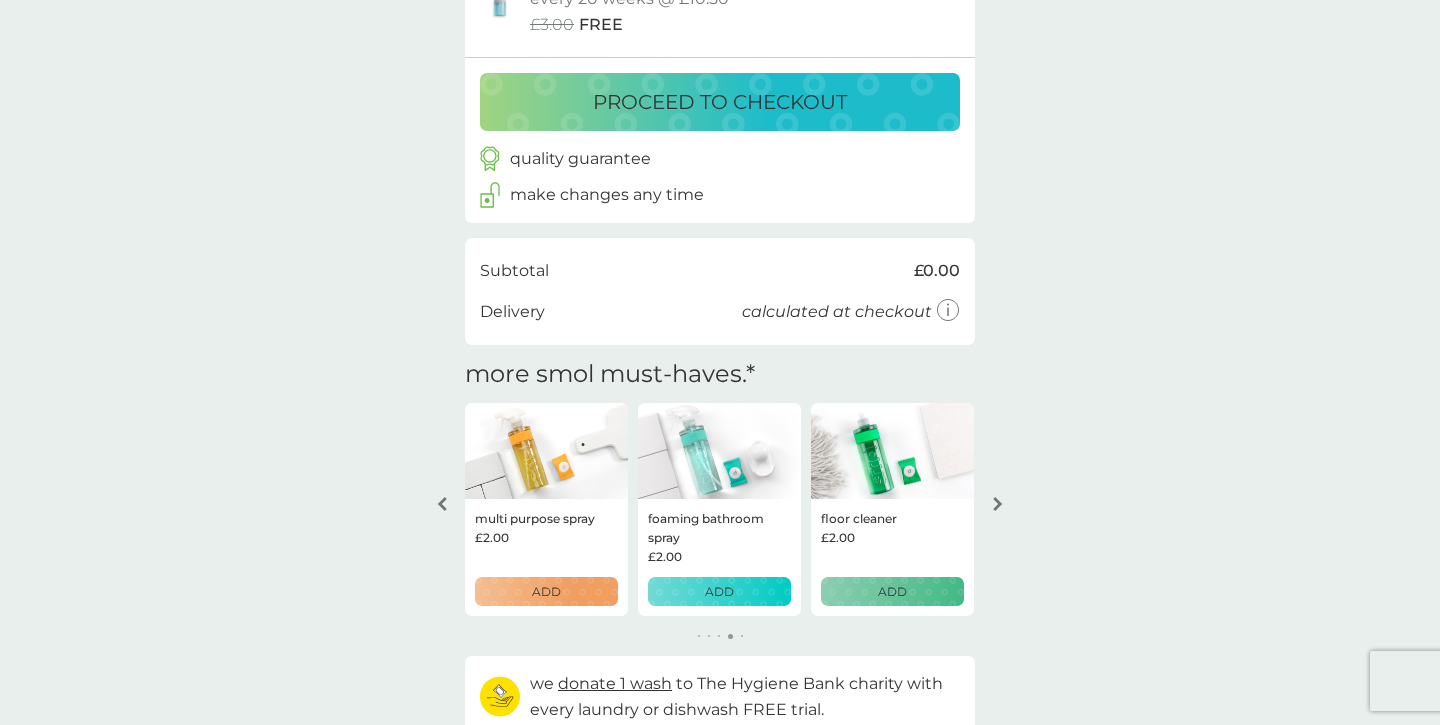 click at bounding box center [998, 504] 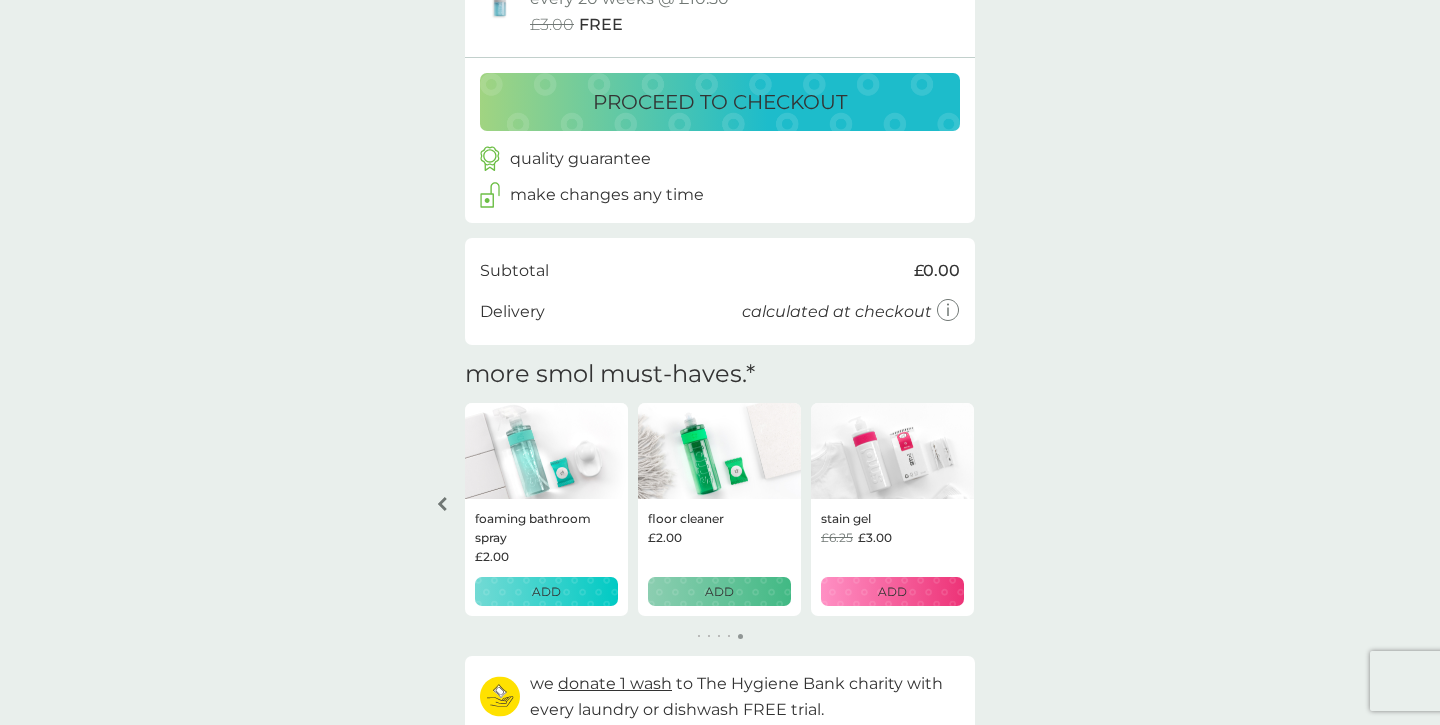 click on "your basket. summary. non-bio laundry capsules trial pack every 4 weeks @ £6.00 £2.00 FREE 1 wash donated foaming handwash starter pack every 20 weeks @ £10.50 £3.00 FREE proceed to checkout quality guarantee make changes any time checkout Subtotal £0.00 Delivery calculated at checkout more smol must-haves. * dishwasher tablets £2.00 FREE ADD fabric conditioner £5.75 £3.00 ADD washing up liquid £2.00 ADD multi purpose spray £2.00 ADD foaming bathroom spray £2.00 ADD floor cleaner £2.00 ADD stain gel £6.25 £3.00 ADD we   donate 1 wash   to The Hygiene Bank charity with every laundry or dishwash FREE trial. your future charges. next charge date [DATE] non-bio laundry capsules 24x capsules   £6.00 qty 1 repeats every 4 weeks edit next charge date [DATE] foaming handwash 6x tablets   £10.50 qty 1 repeats every 20 weeks edit *Trial laundry capsules, dishwasher and one other smol product for FREE." at bounding box center (720, 292) 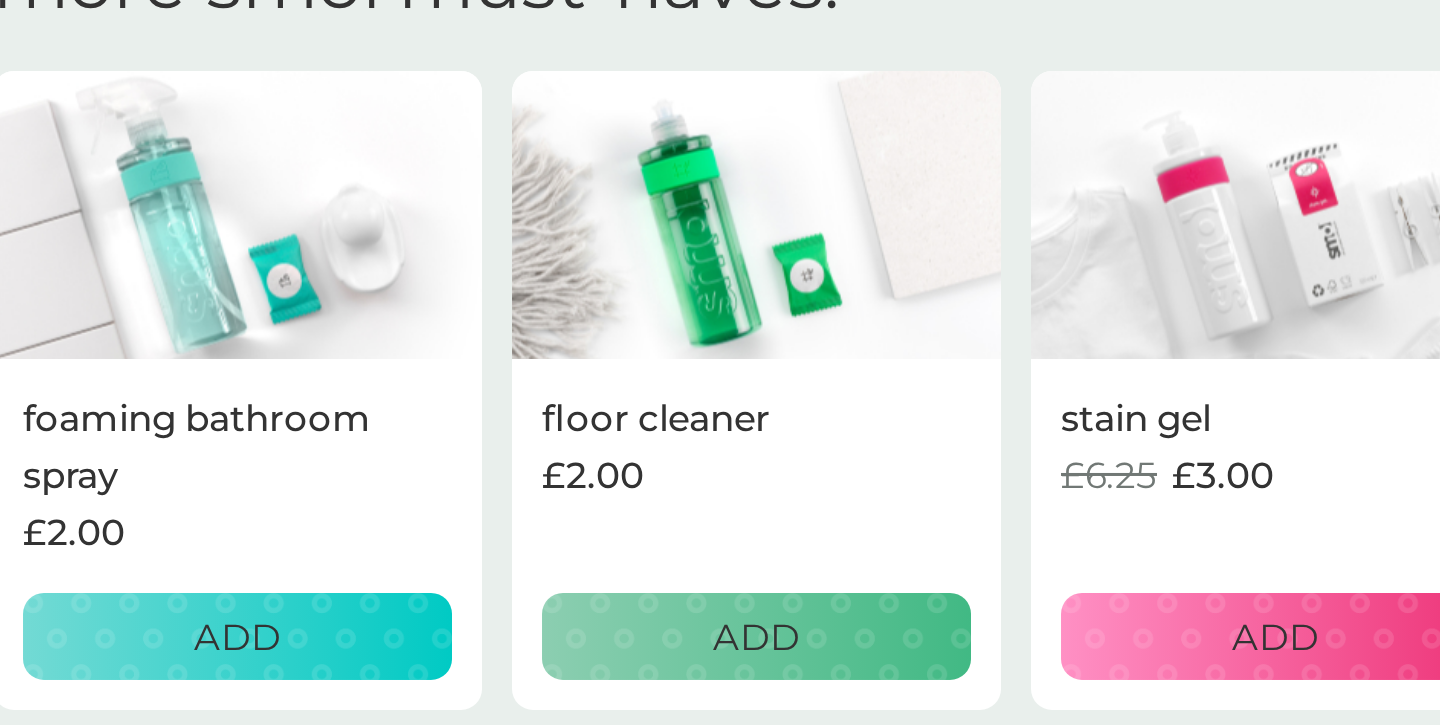 scroll, scrollTop: 414, scrollLeft: 0, axis: vertical 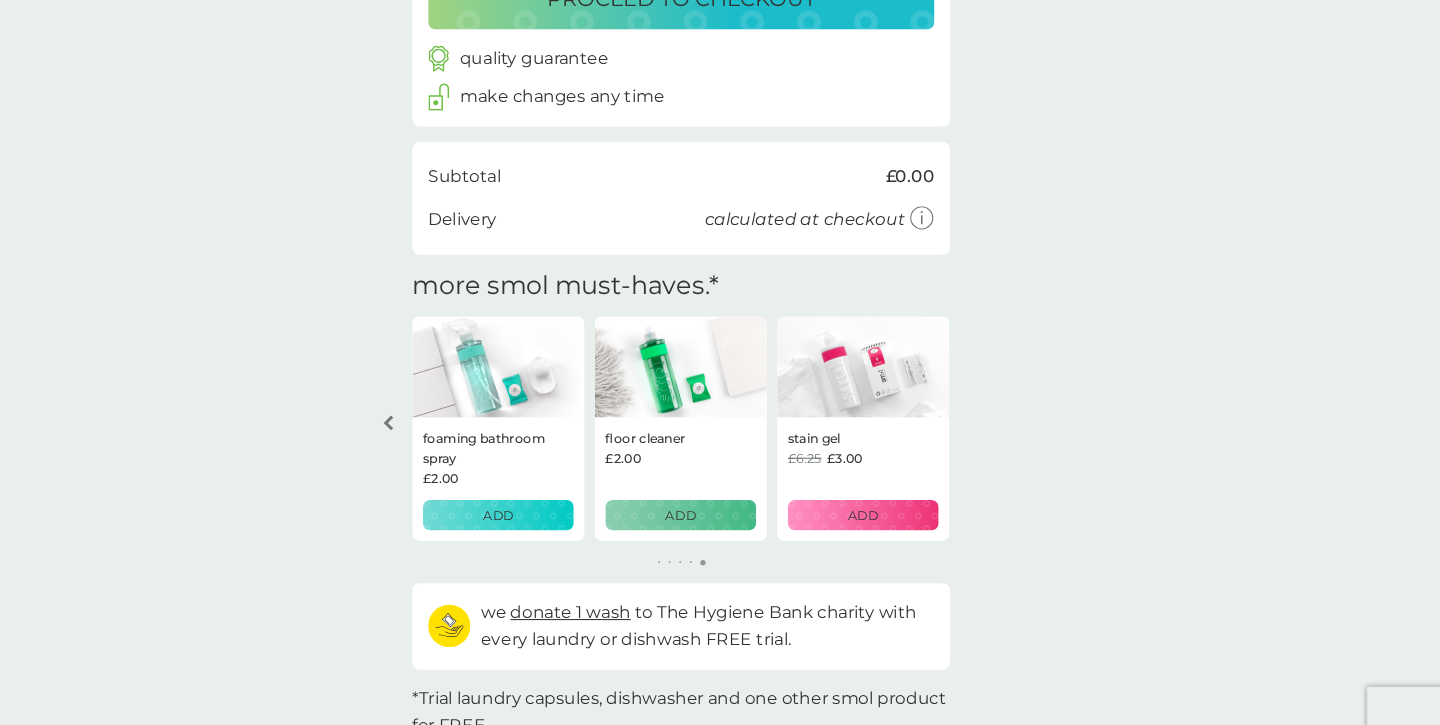 click 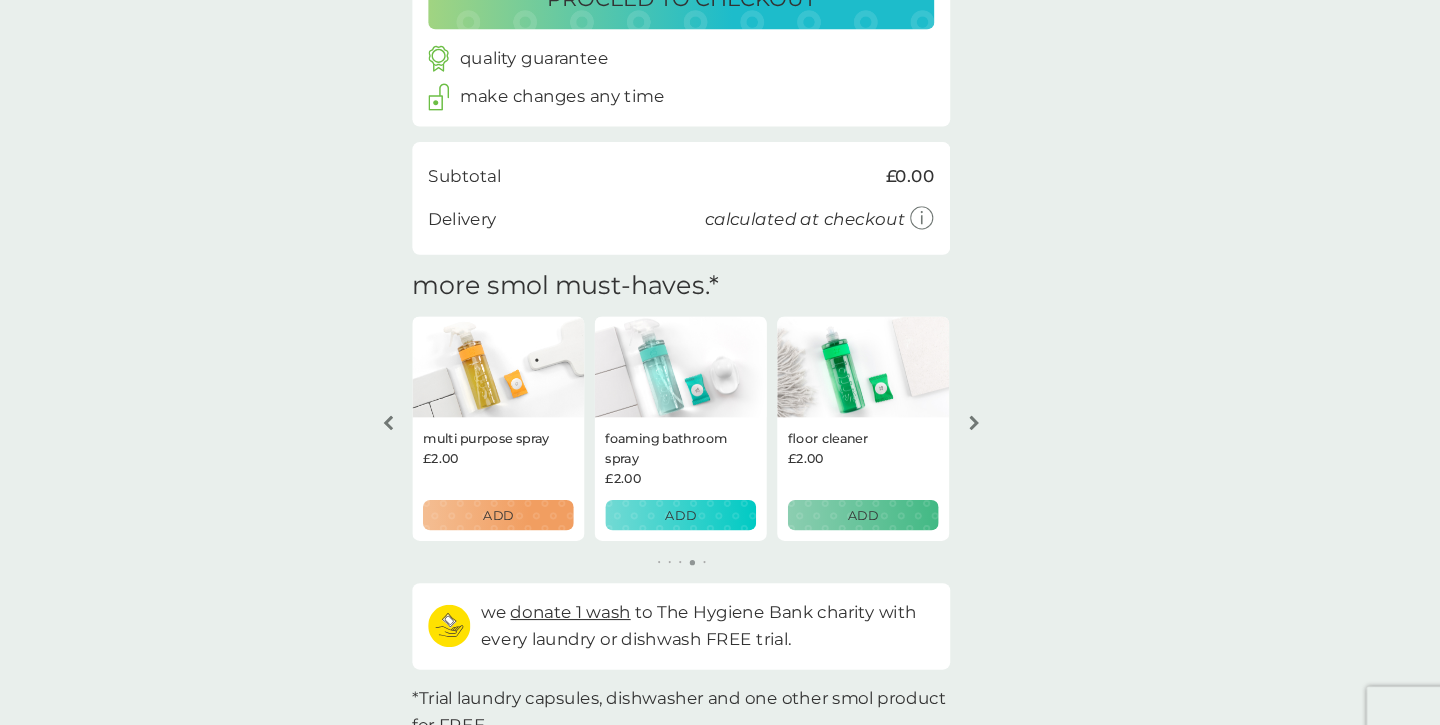 click 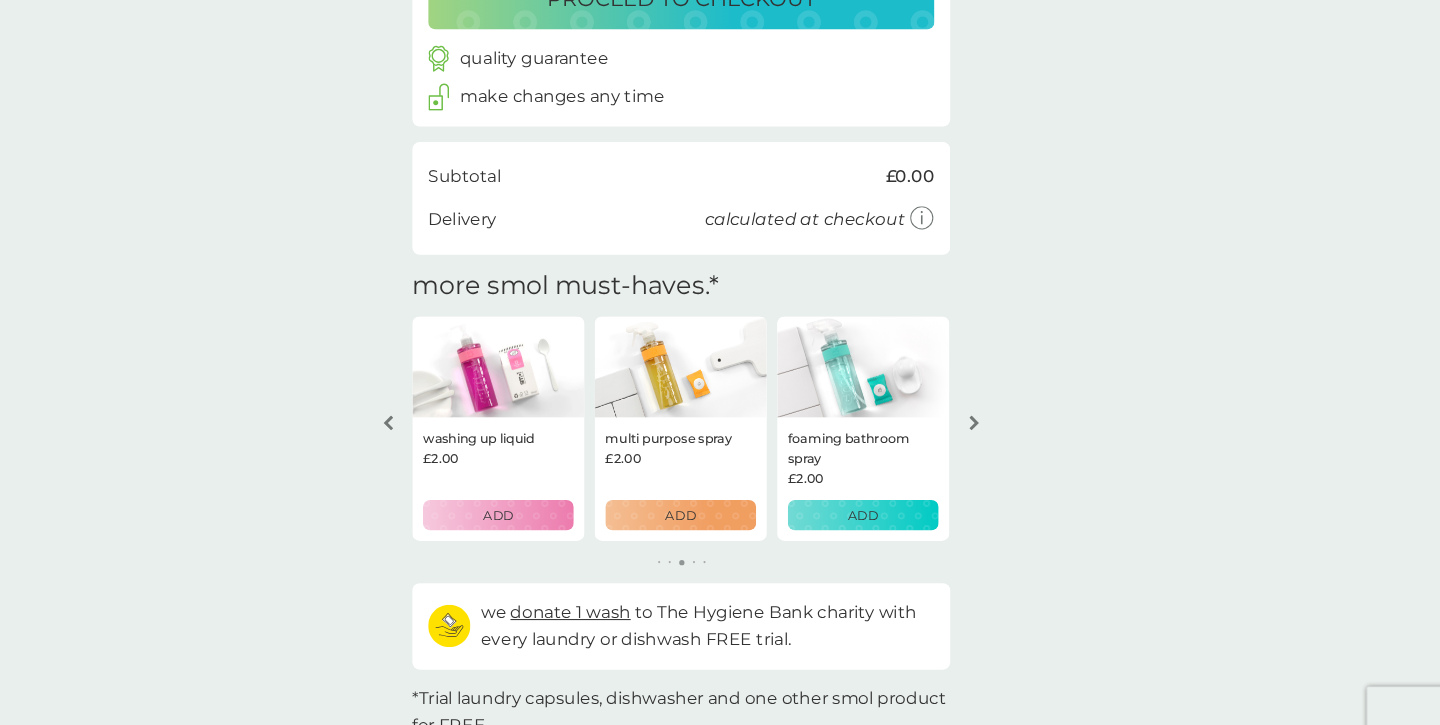 click 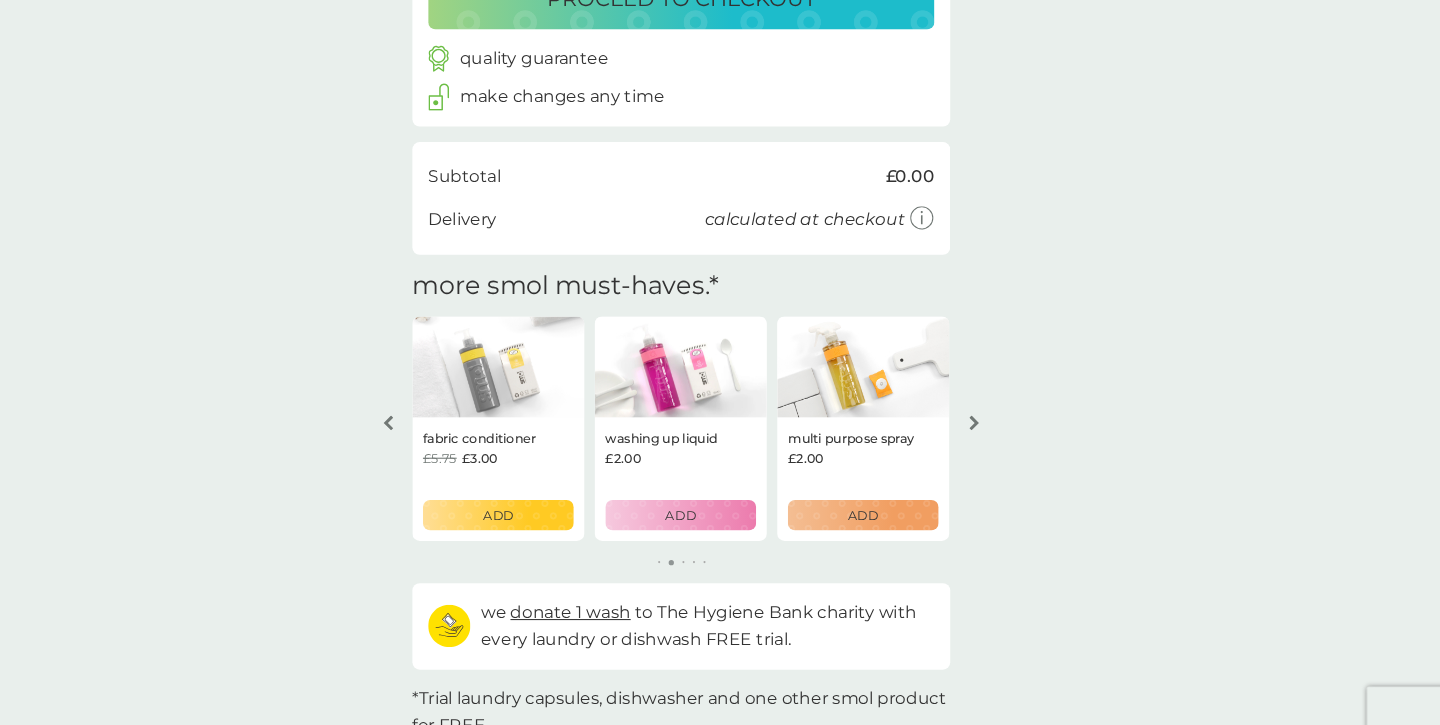 click on "washing up liquid" at bounding box center (701, 415) 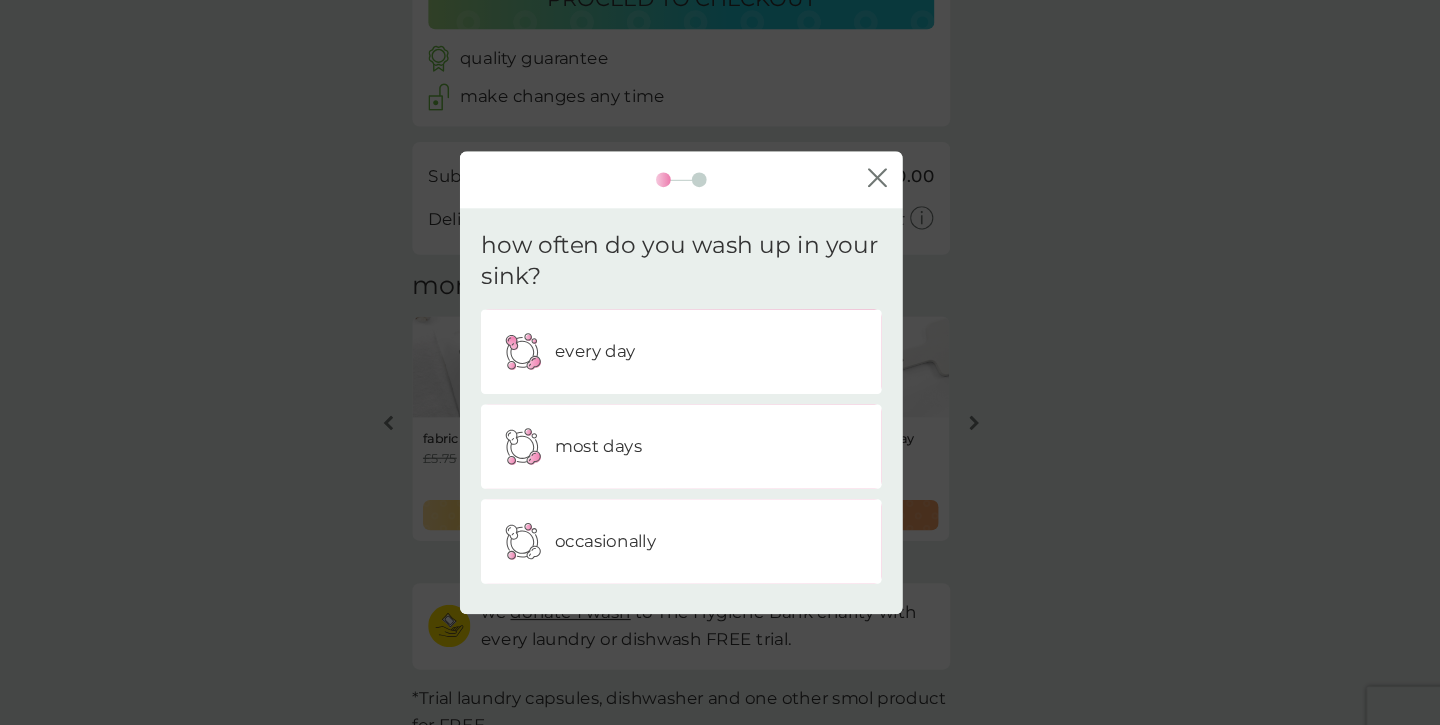 click on "every day" at bounding box center (720, 334) 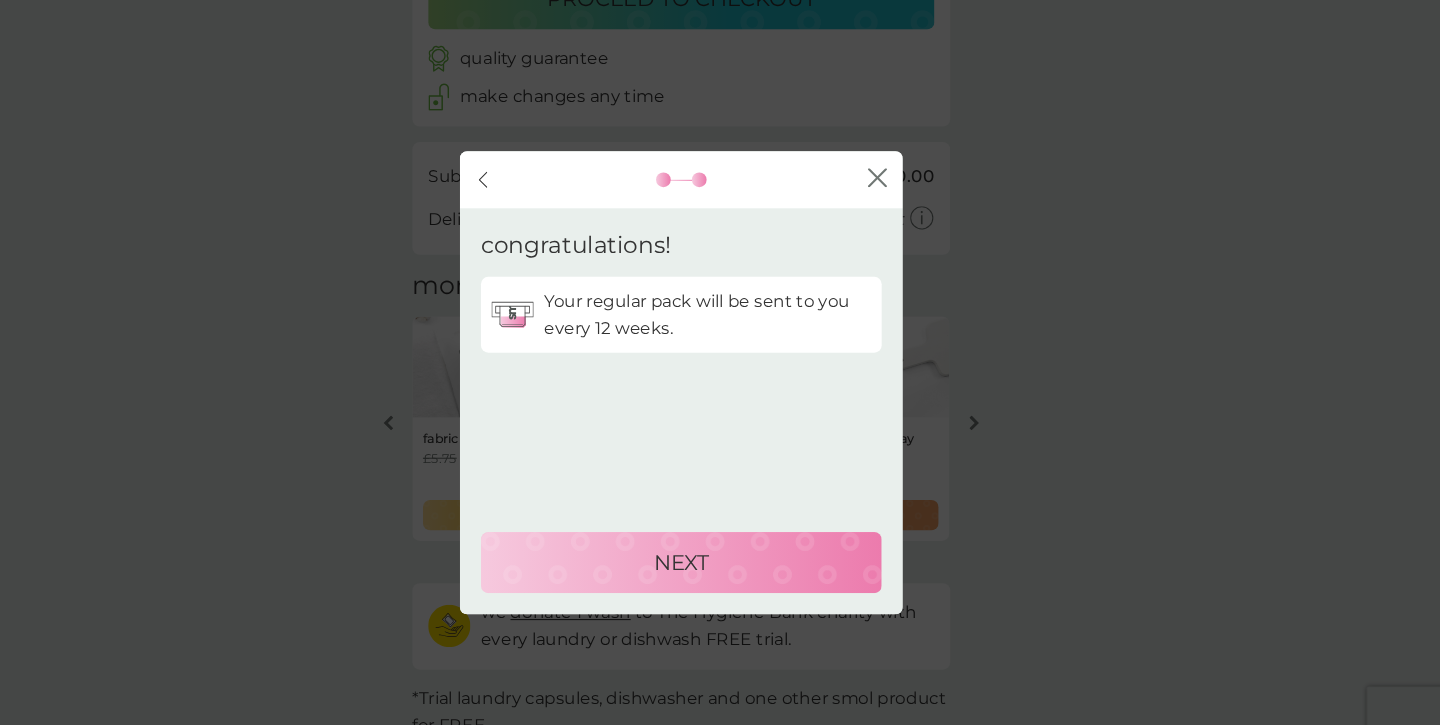 click on "NEXT" at bounding box center (720, 533) 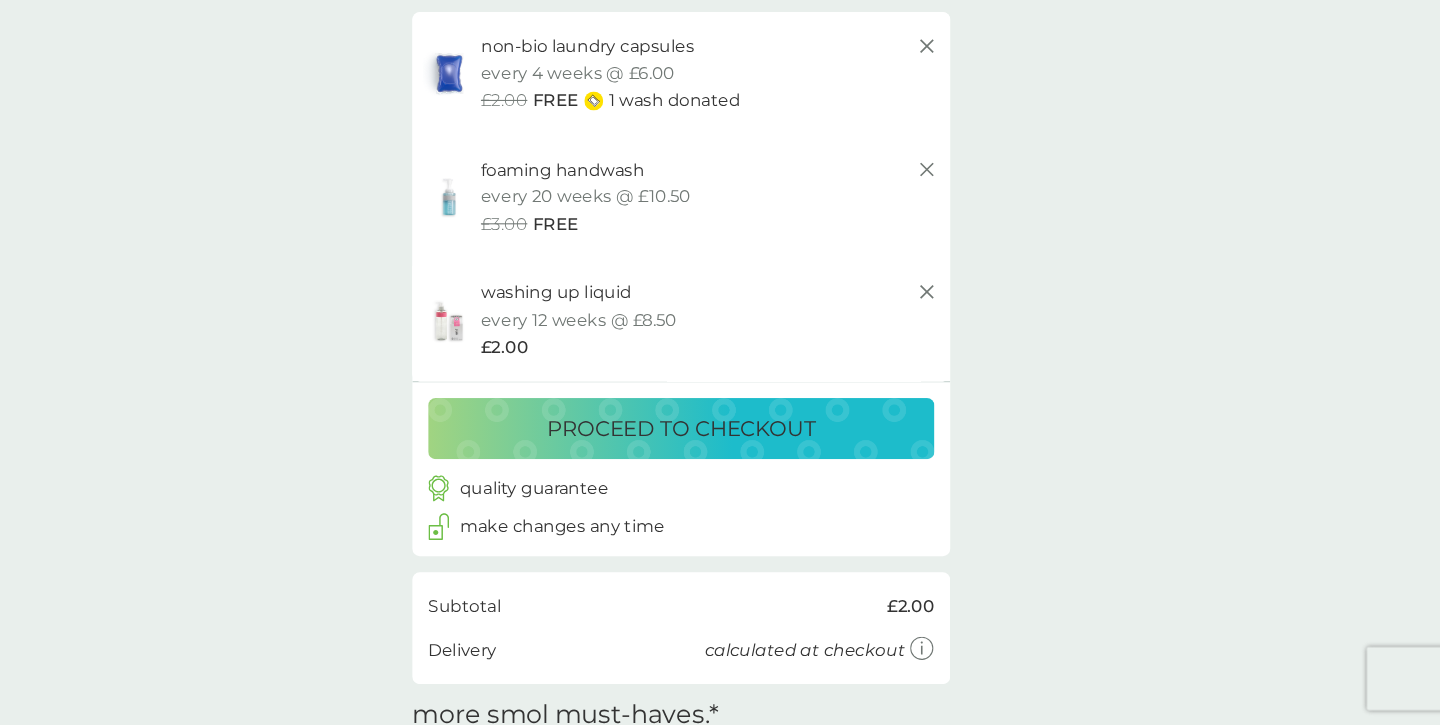scroll, scrollTop: 94, scrollLeft: 0, axis: vertical 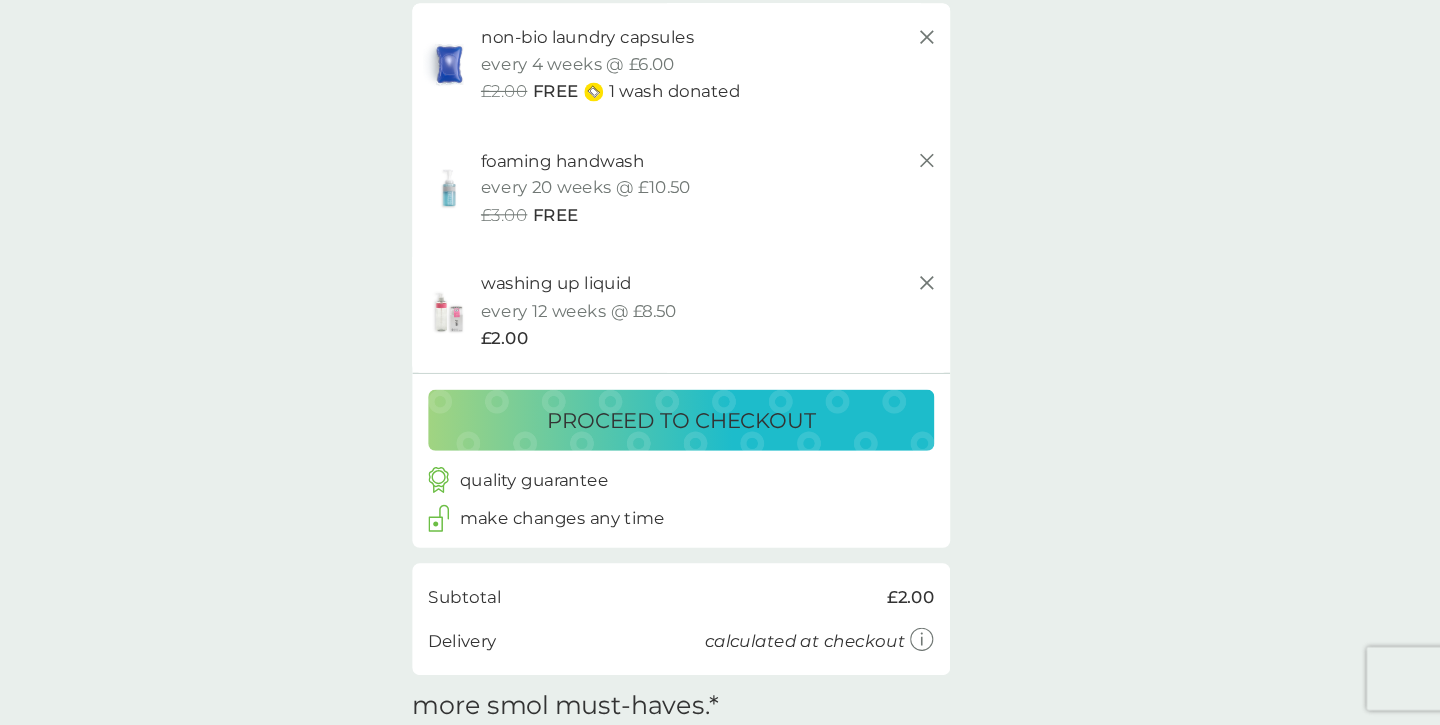 click on "proceed to checkout" at bounding box center (720, 436) 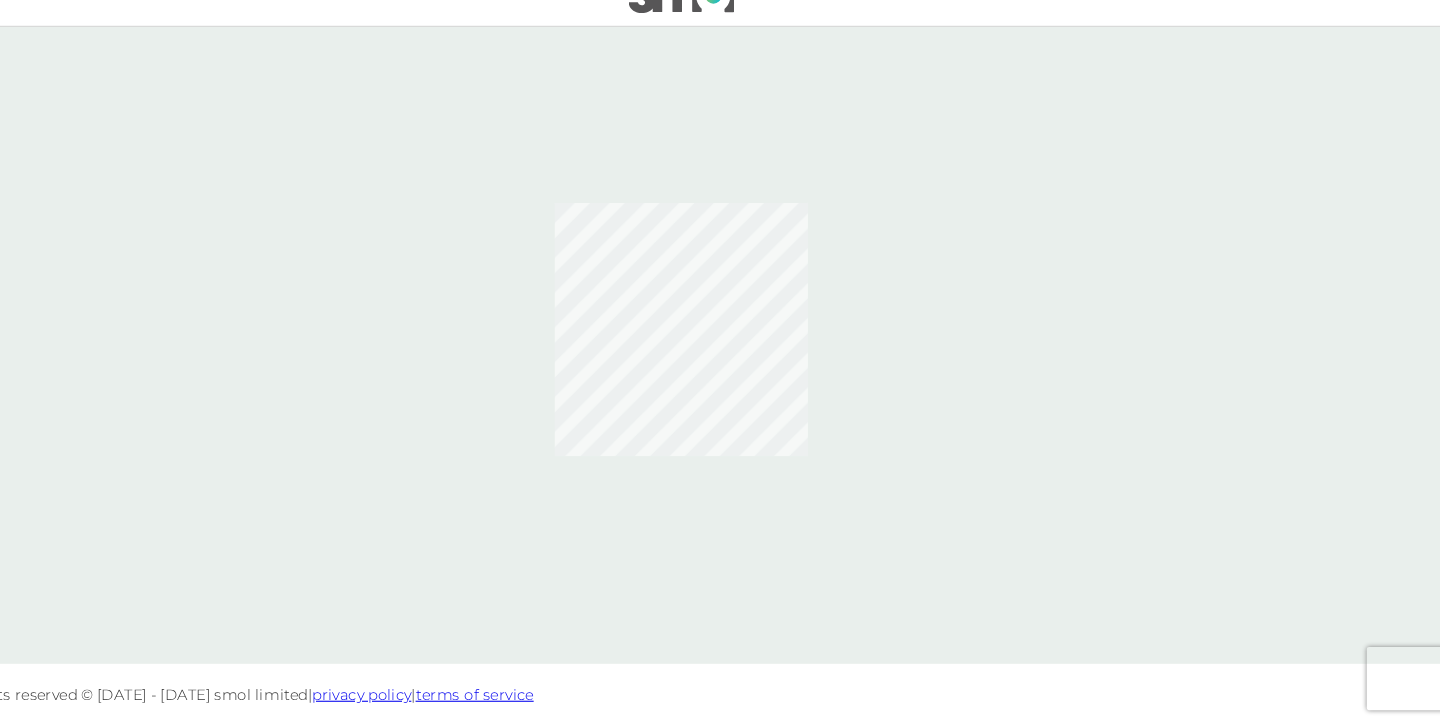 scroll, scrollTop: 0, scrollLeft: 0, axis: both 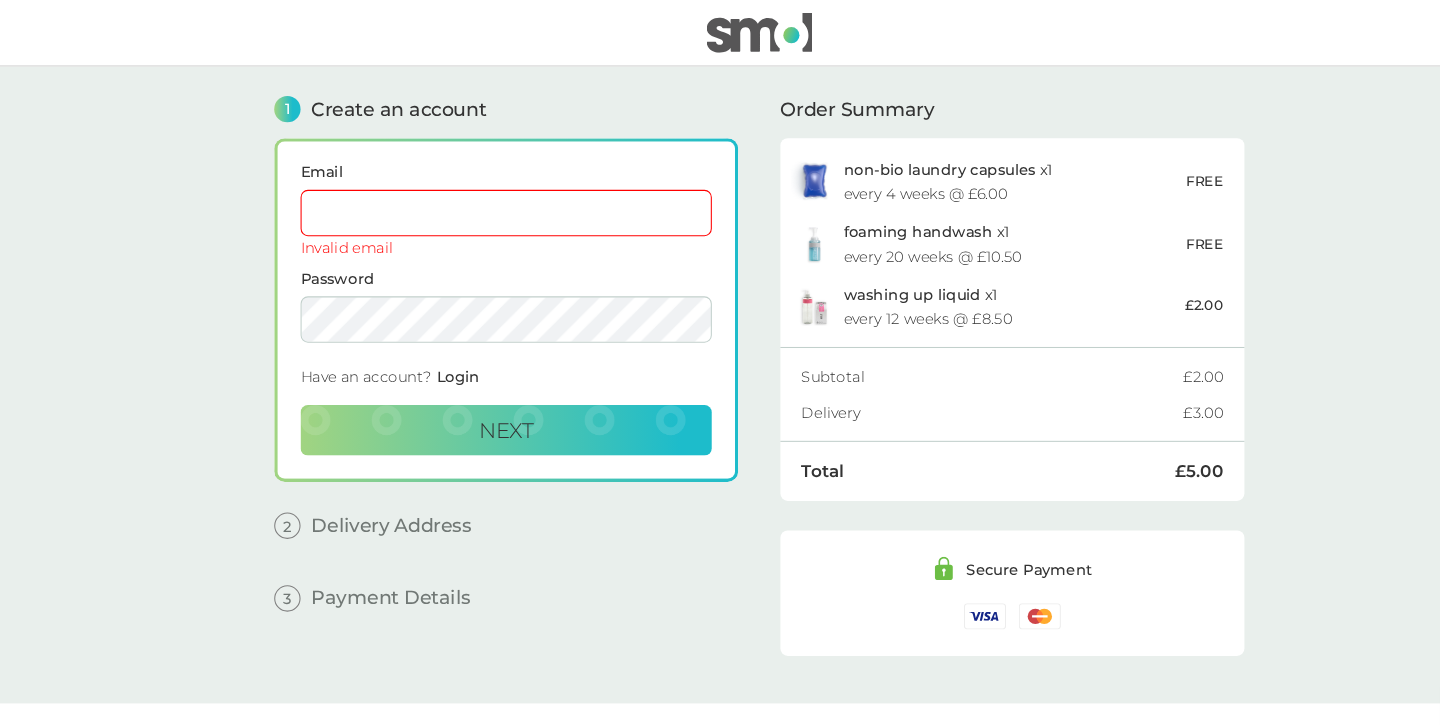 type on "d" 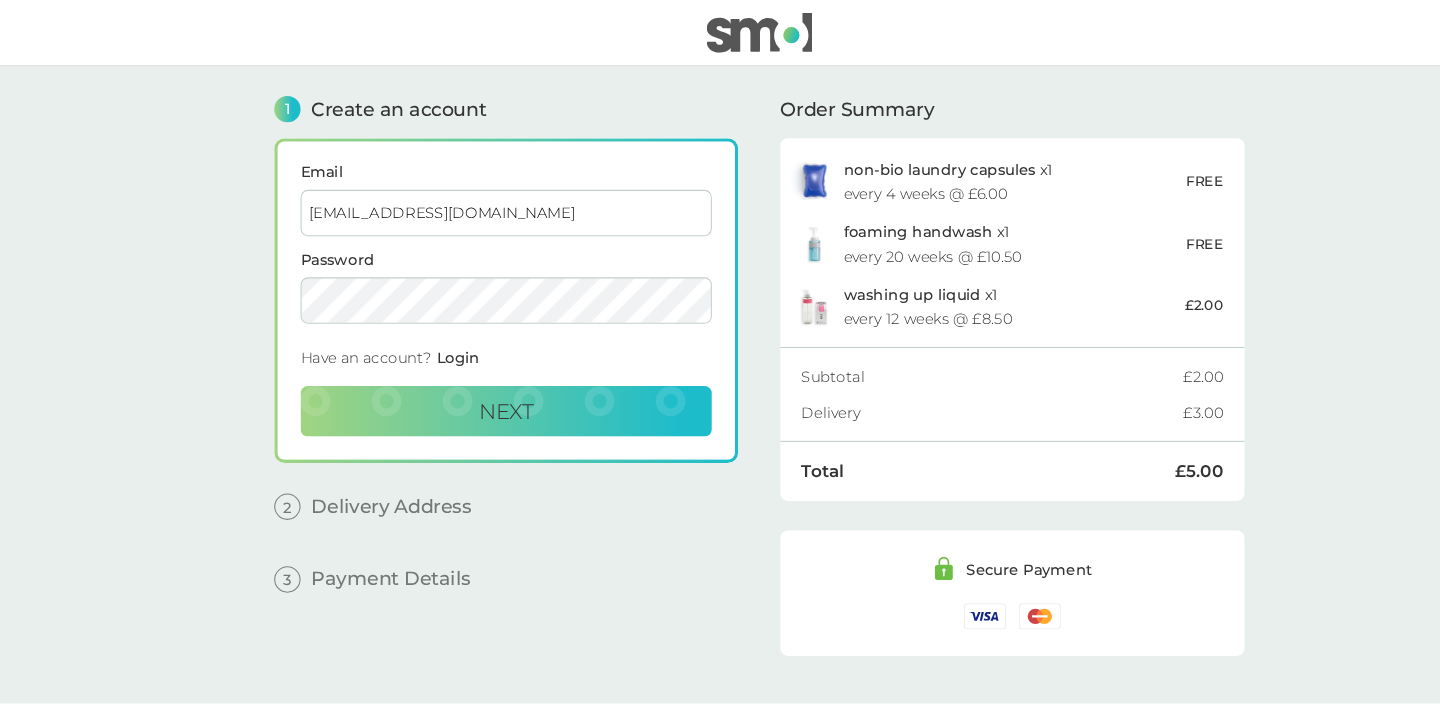 type on "[EMAIL_ADDRESS][DOMAIN_NAME]" 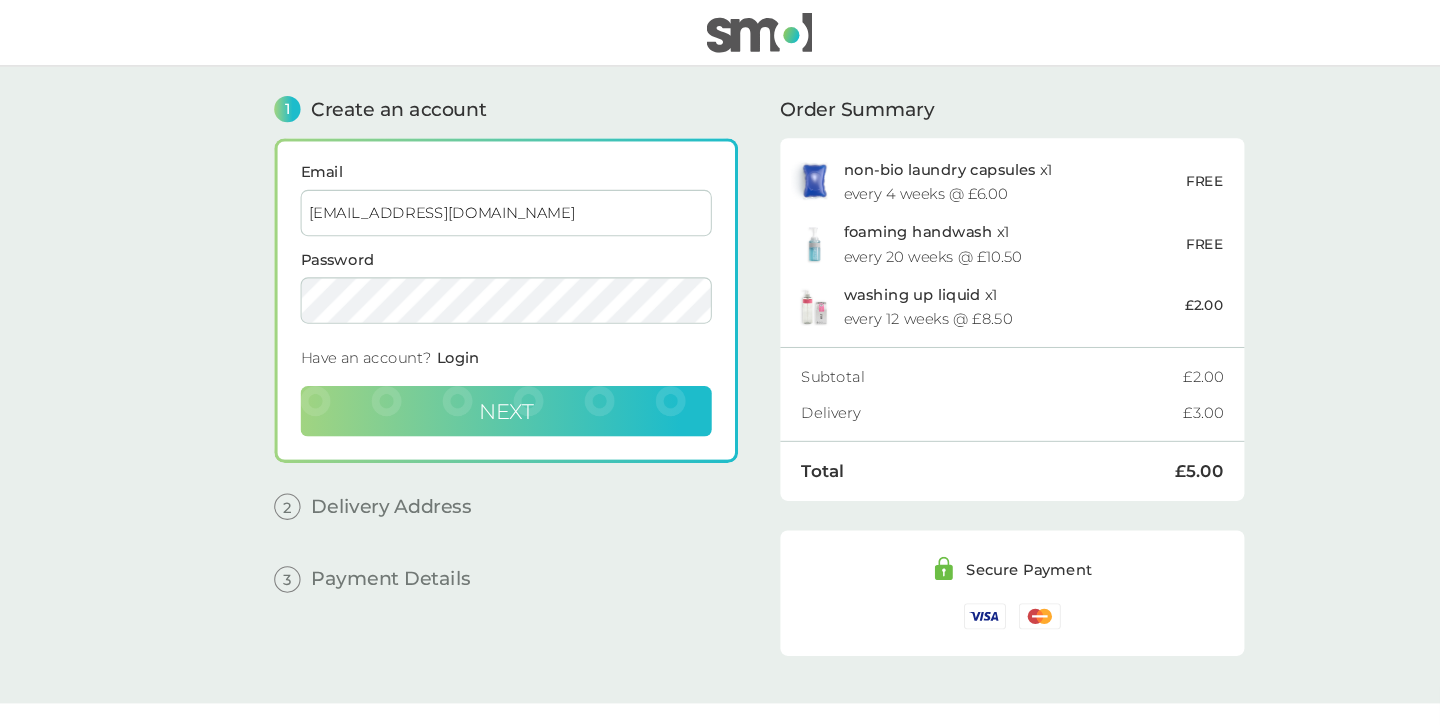 click on "Next" at bounding box center [480, 390] 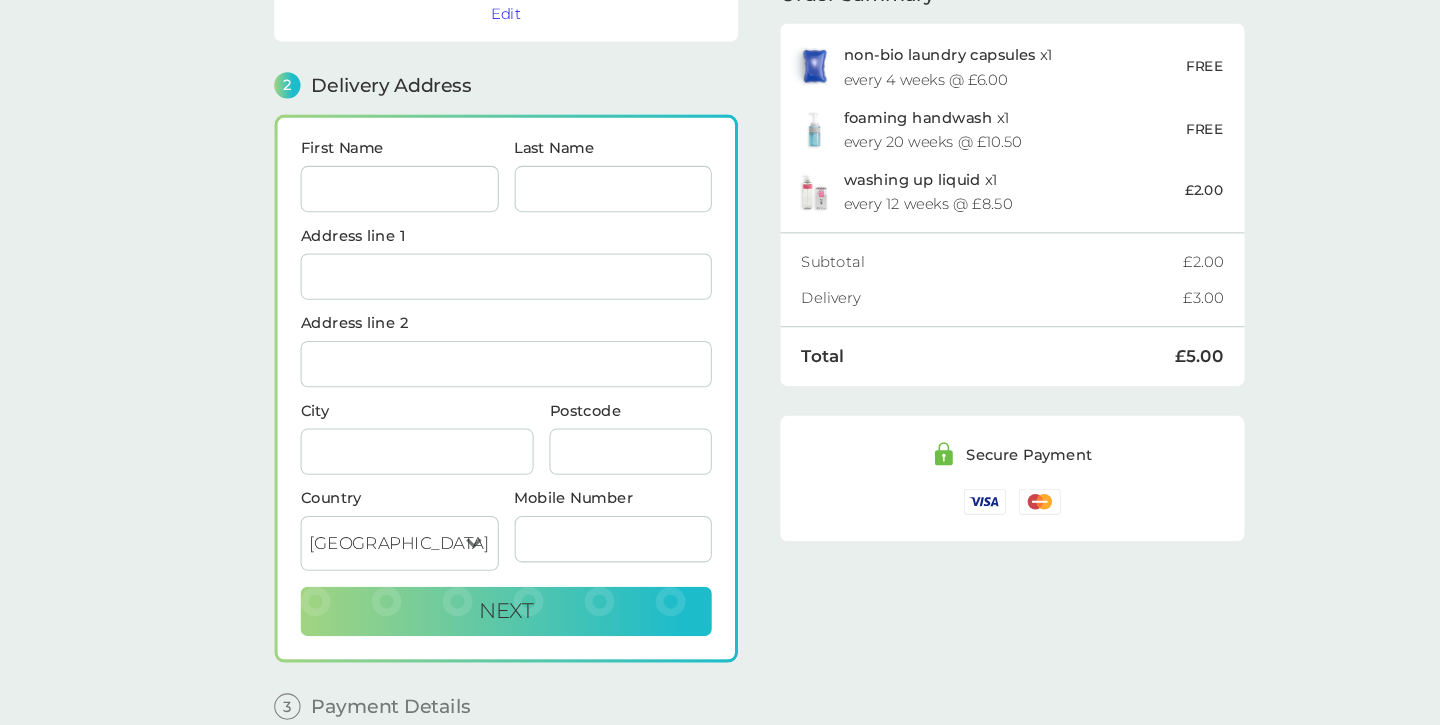 scroll, scrollTop: 208, scrollLeft: 0, axis: vertical 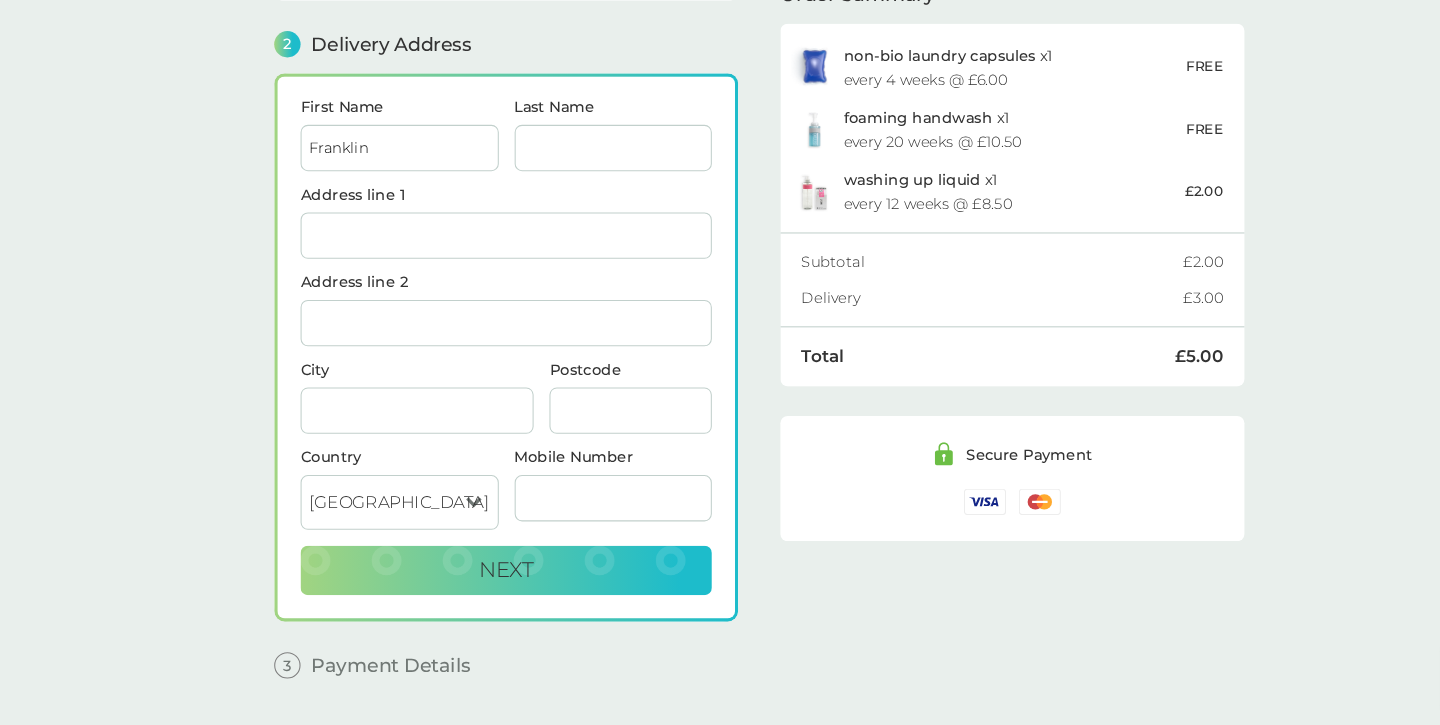 type on "Franklin" 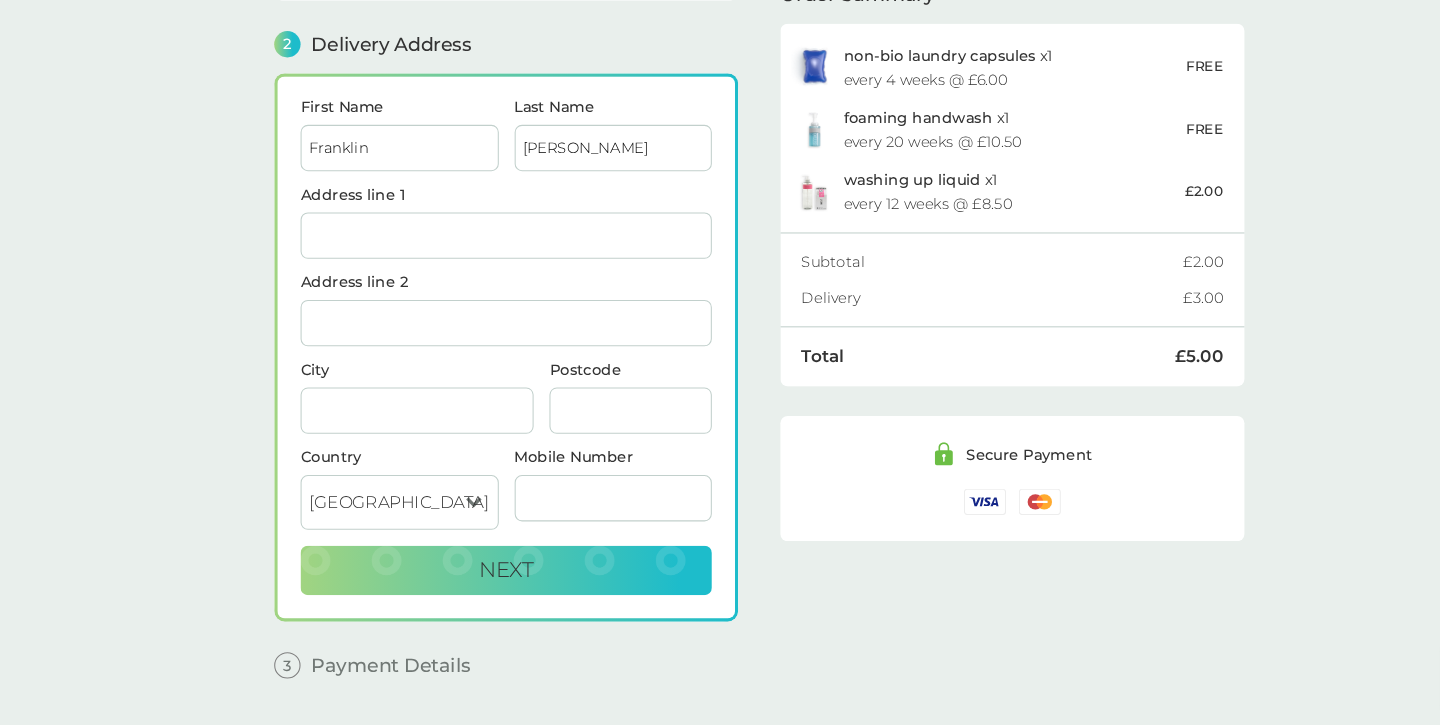 type on "[PERSON_NAME]" 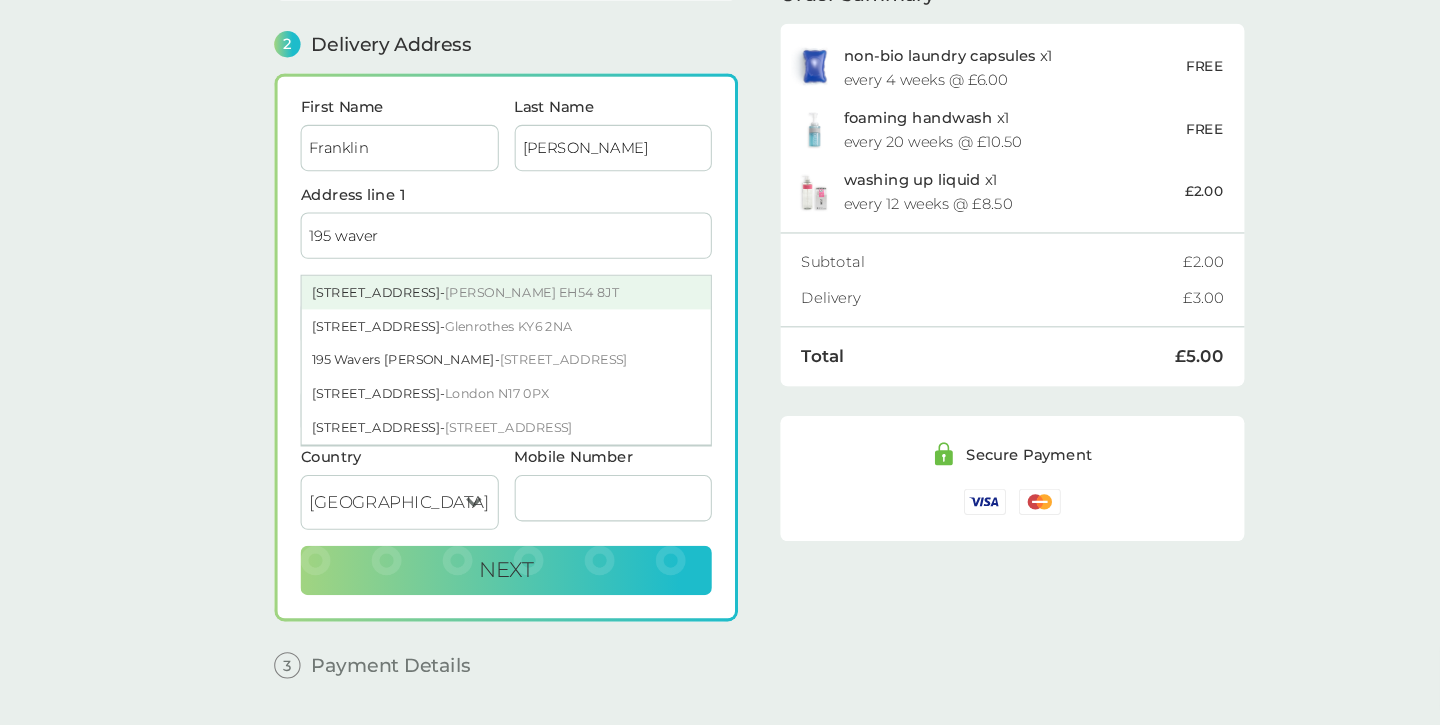 click on "[PERSON_NAME] EH54 8JT" at bounding box center [504, 314] 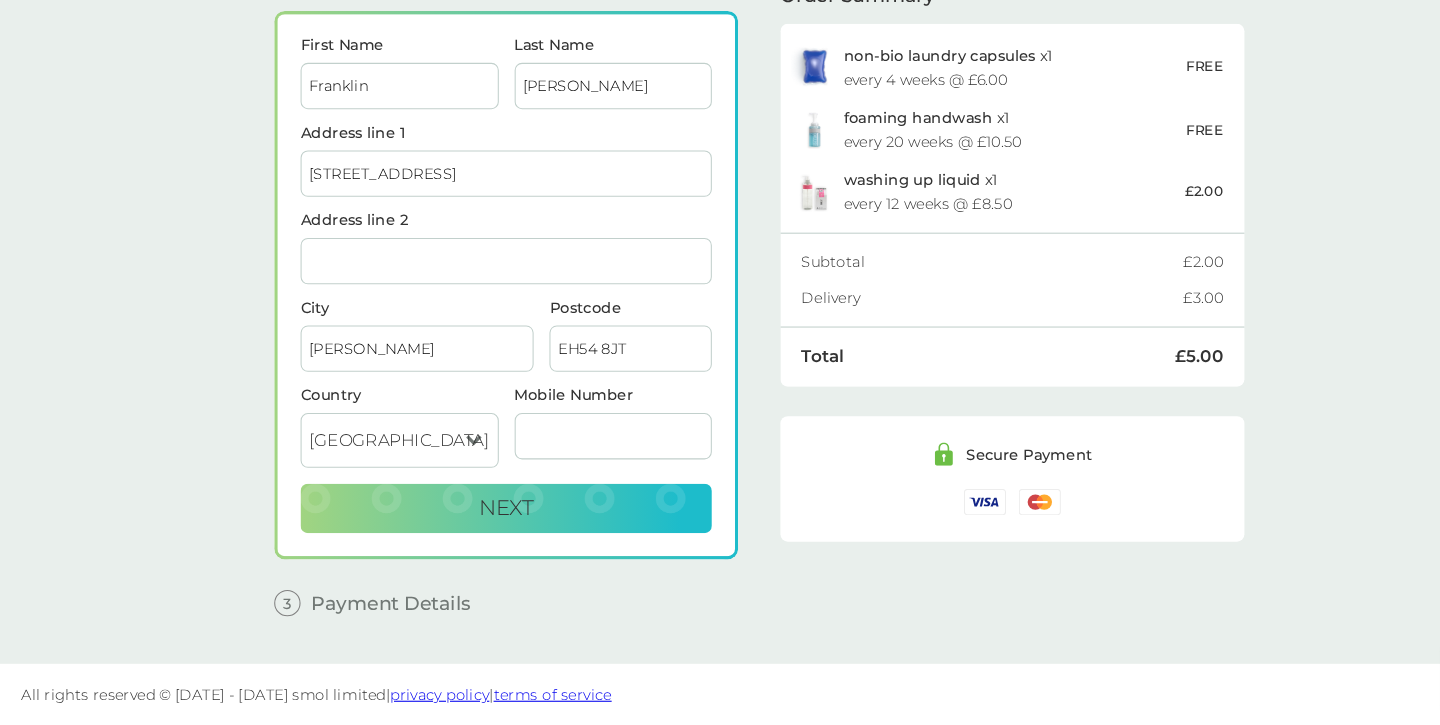 scroll, scrollTop: 267, scrollLeft: 0, axis: vertical 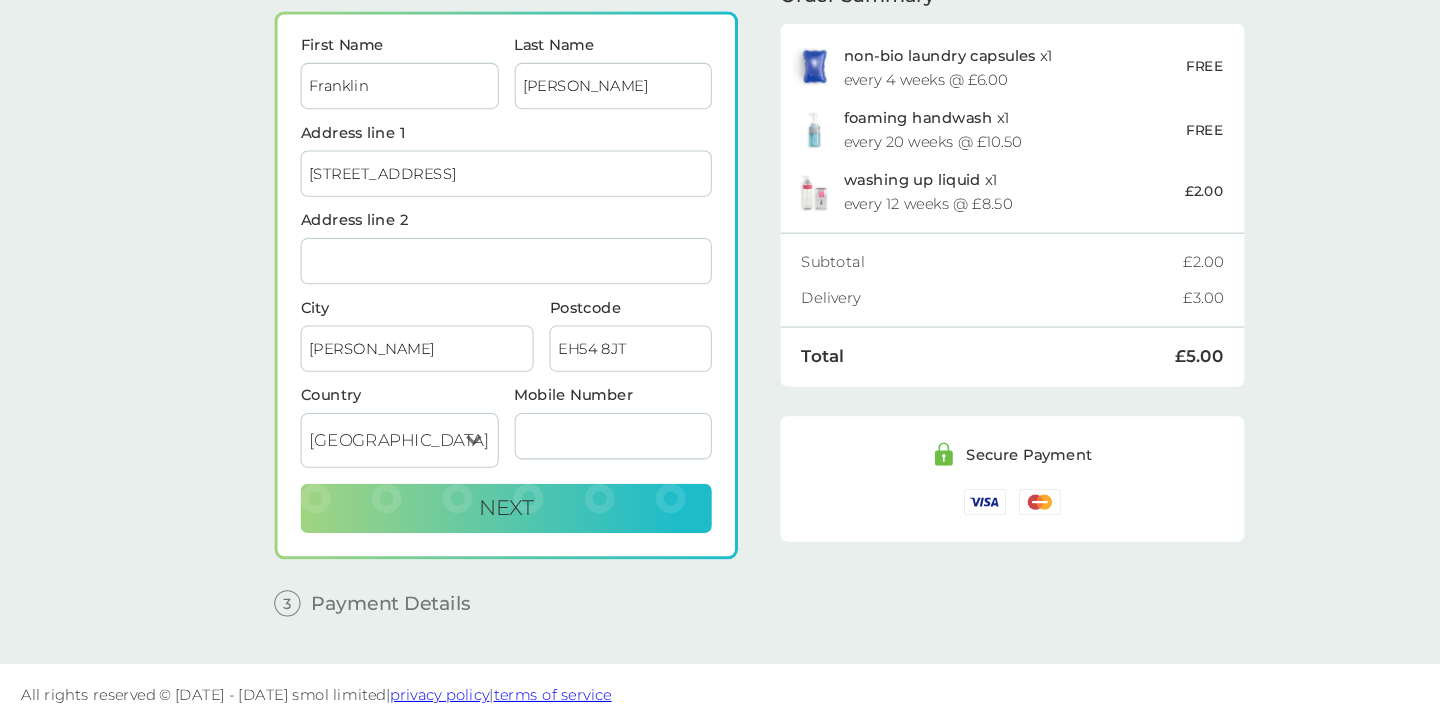 paste on "[PHONE_NUMBER]" 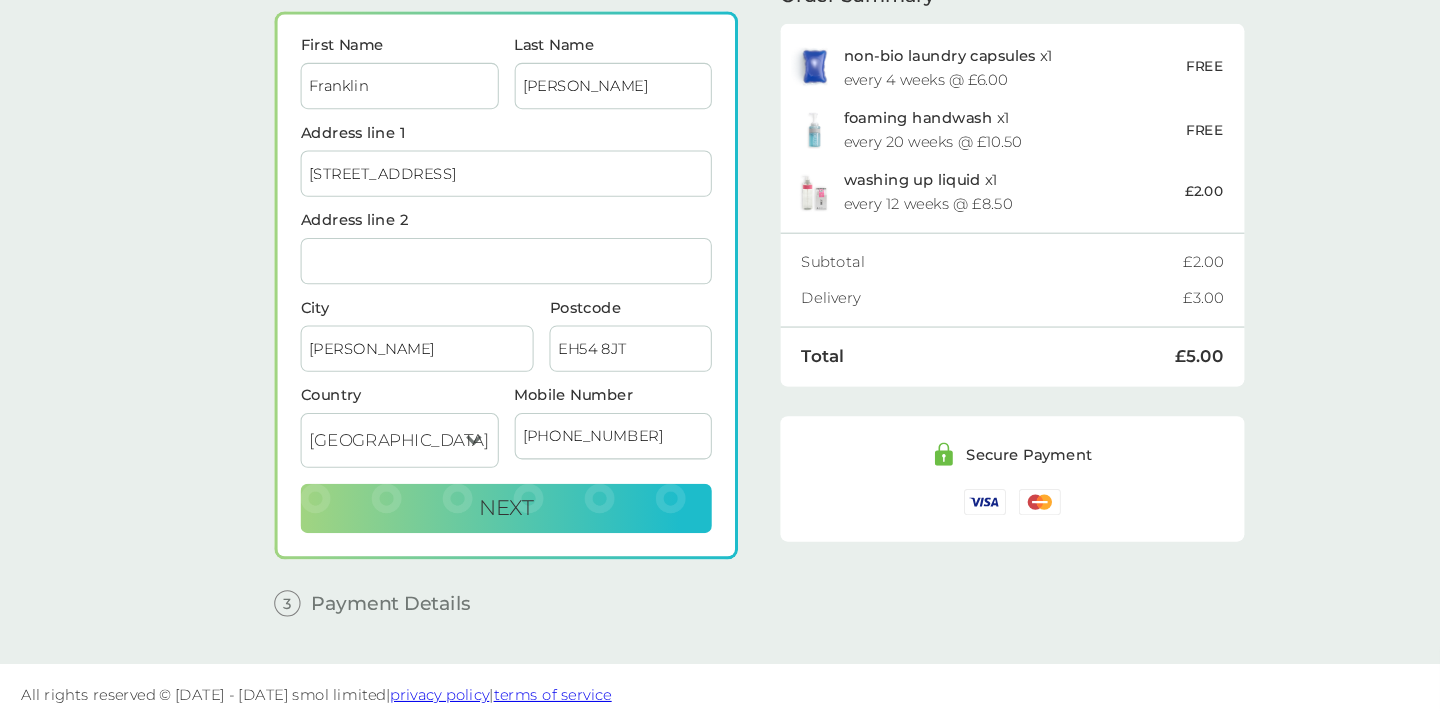 click on "[PHONE_NUMBER]" at bounding box center (582, 451) 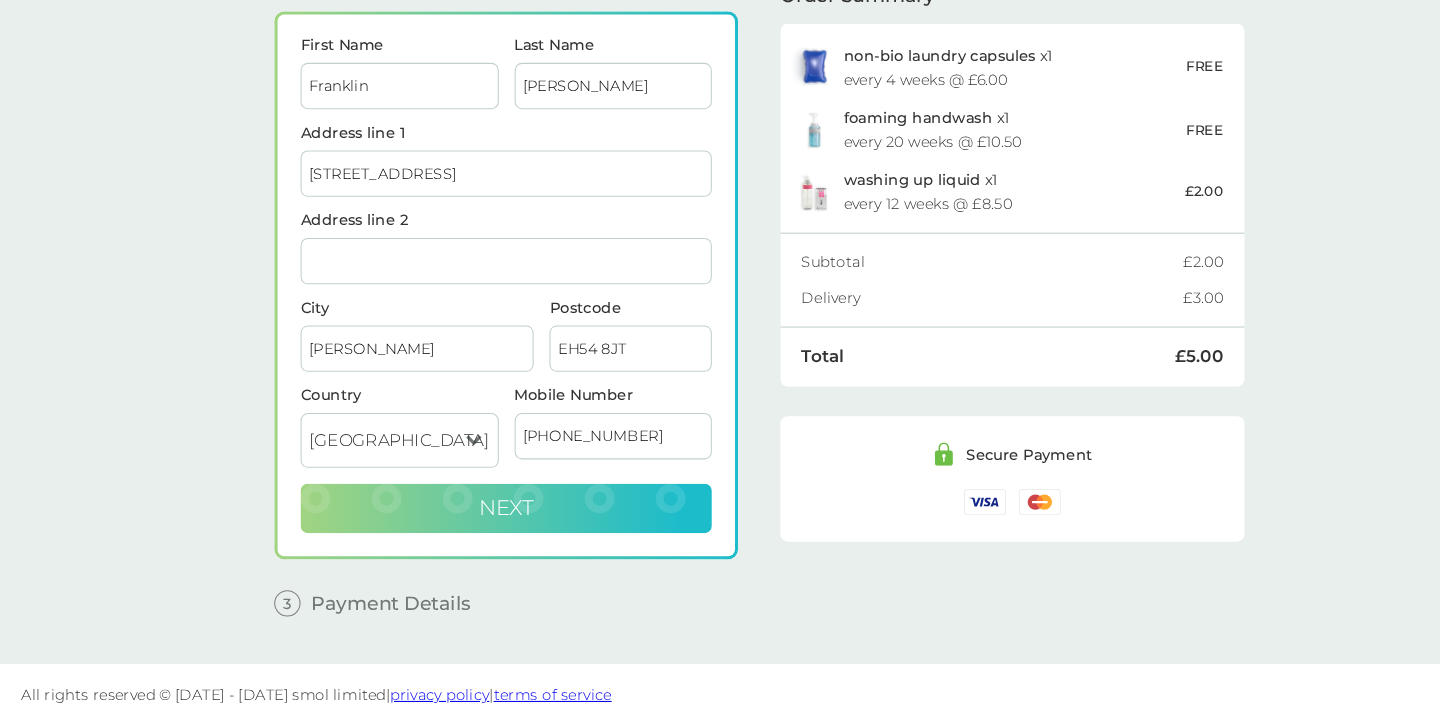 click on "Next" at bounding box center [480, 520] 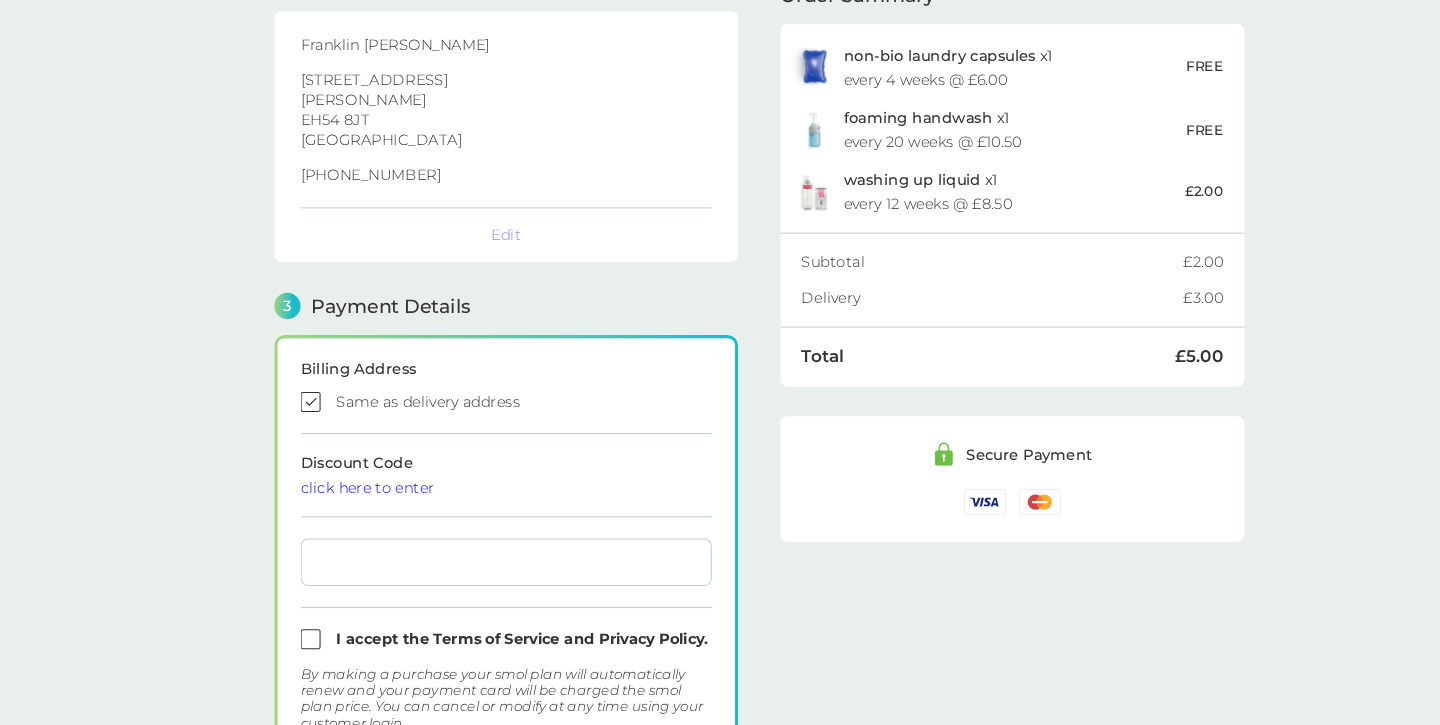 checkbox on "true" 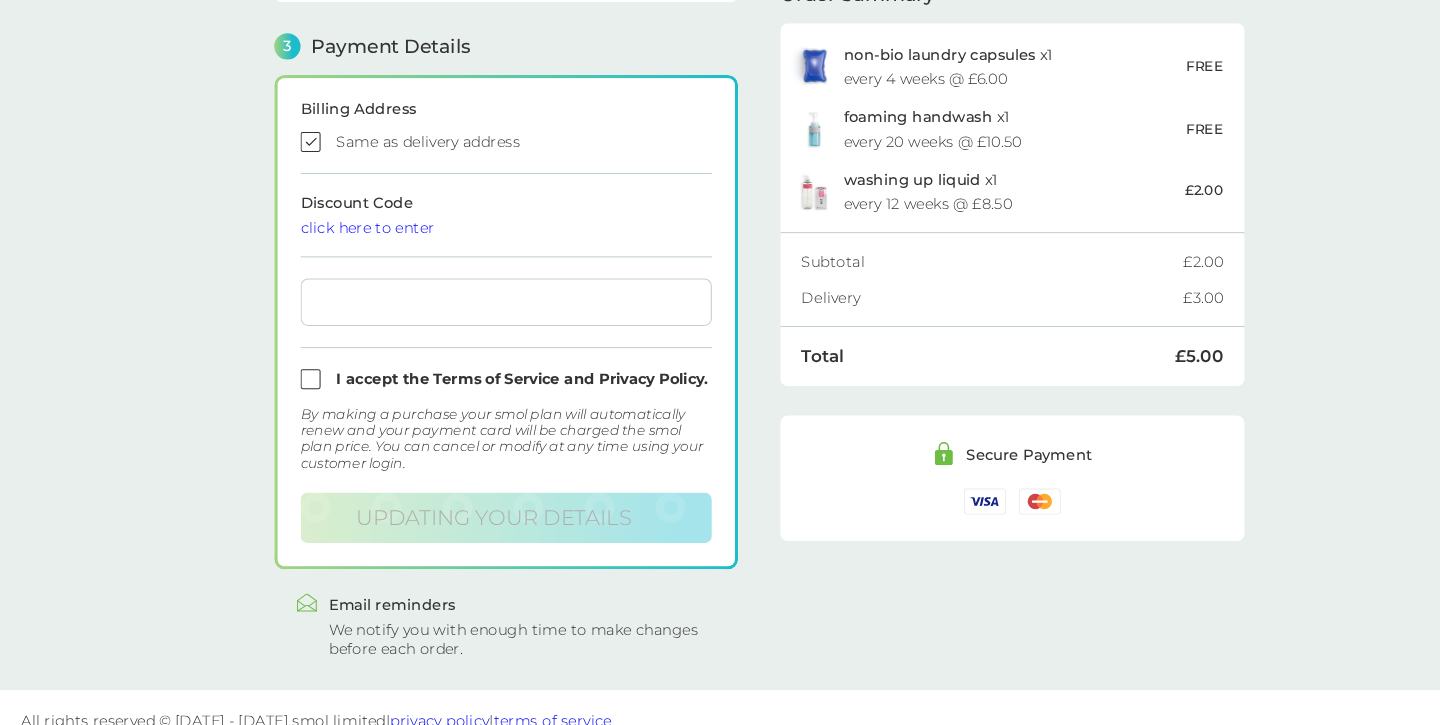 scroll, scrollTop: 515, scrollLeft: 0, axis: vertical 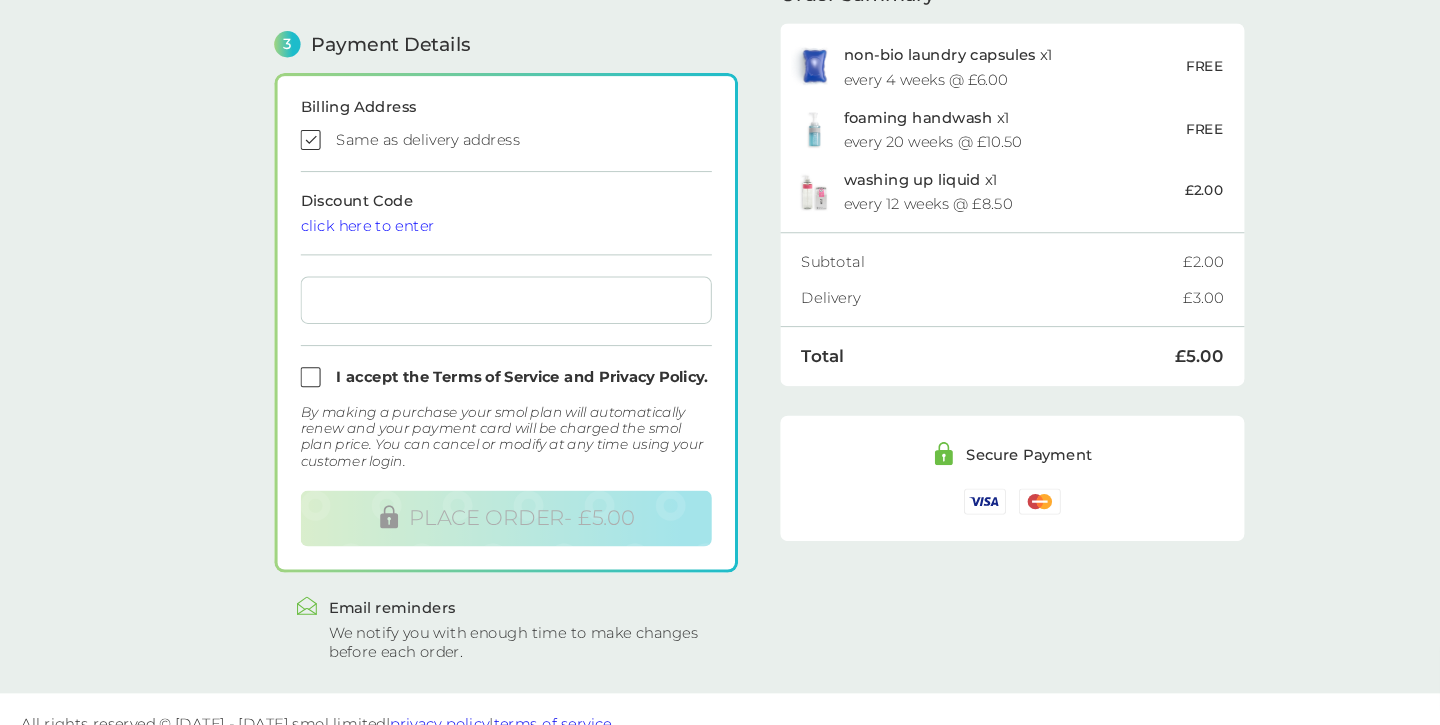 click on "click here to enter" at bounding box center [480, 252] 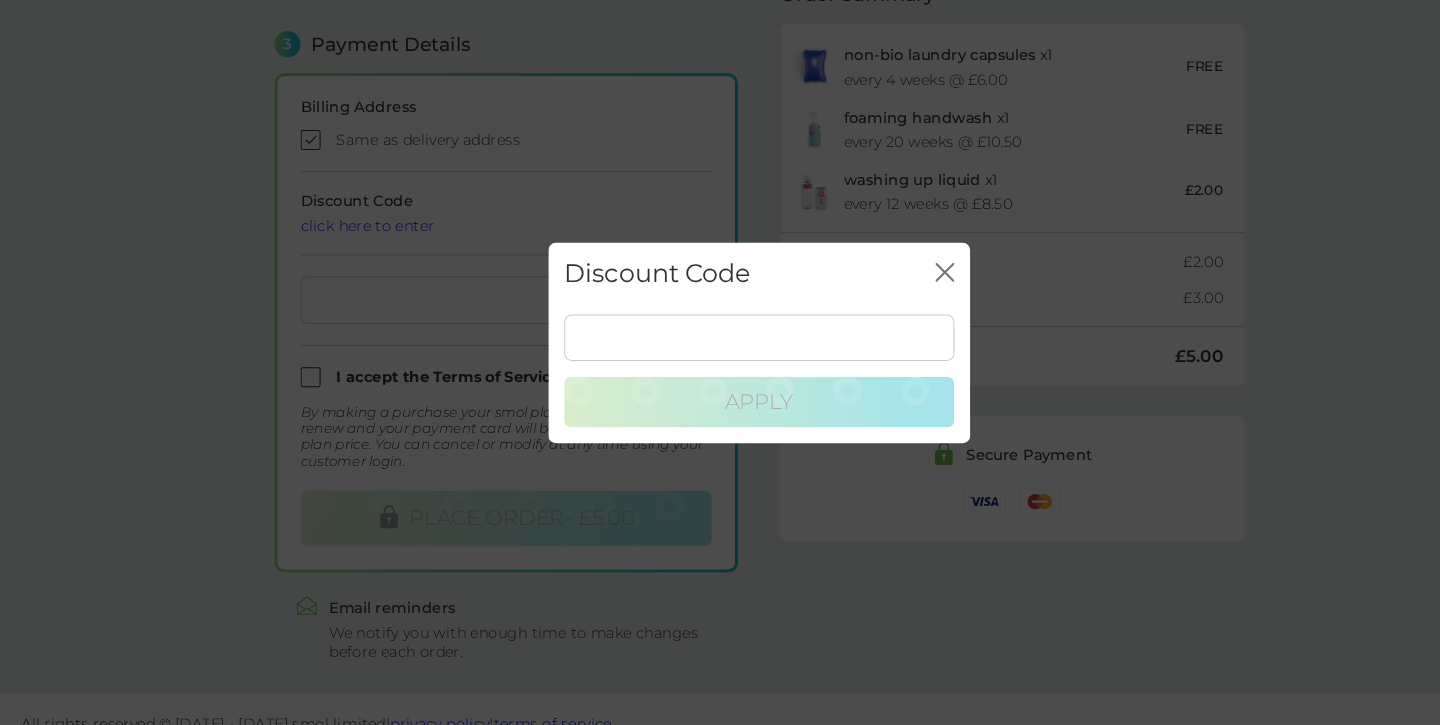 click on "close" 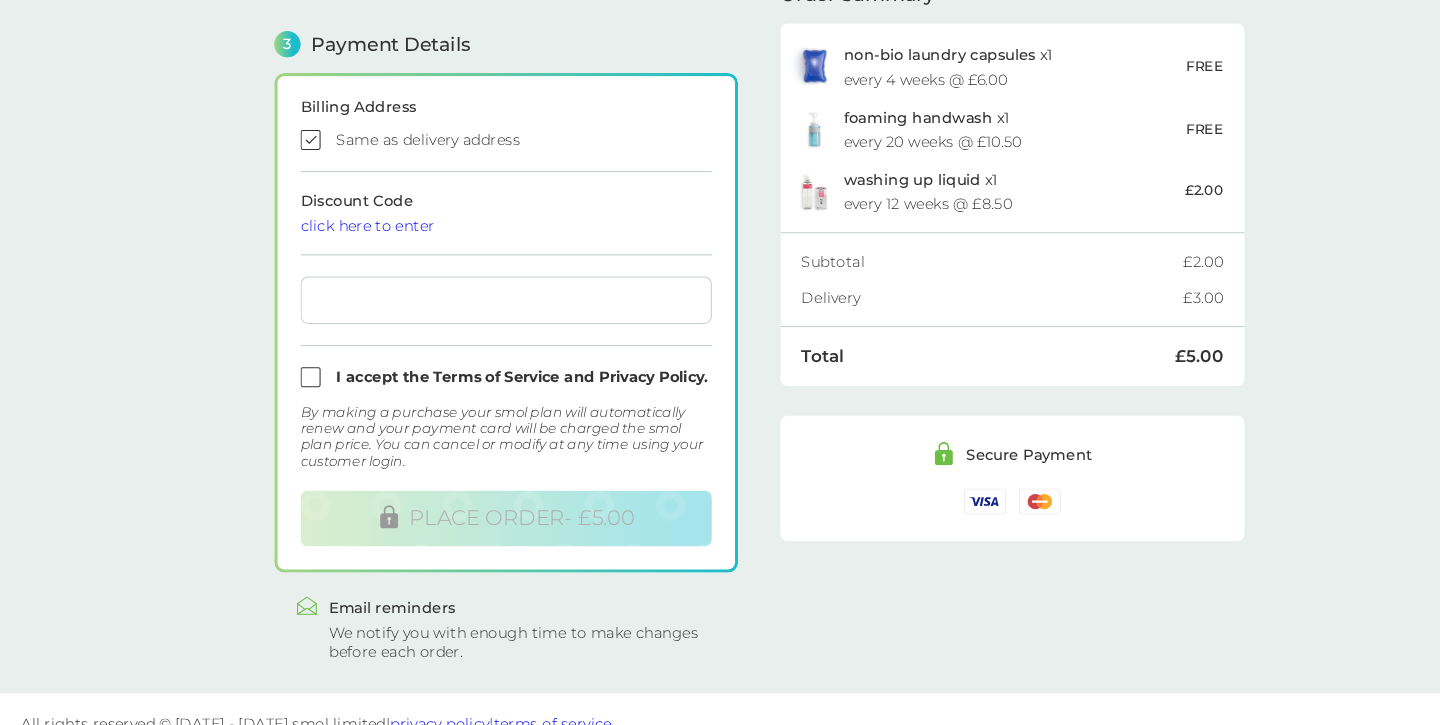 click at bounding box center (480, 322) 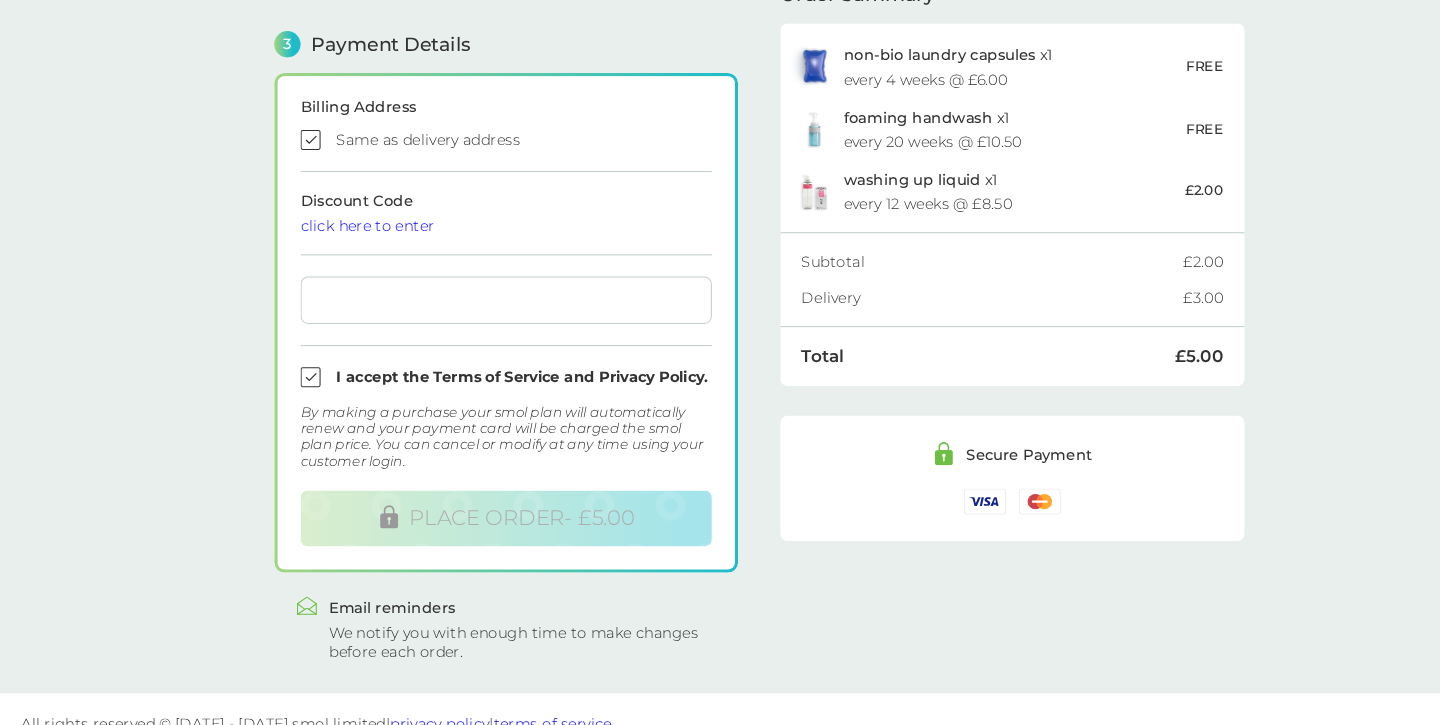 click at bounding box center [480, 322] 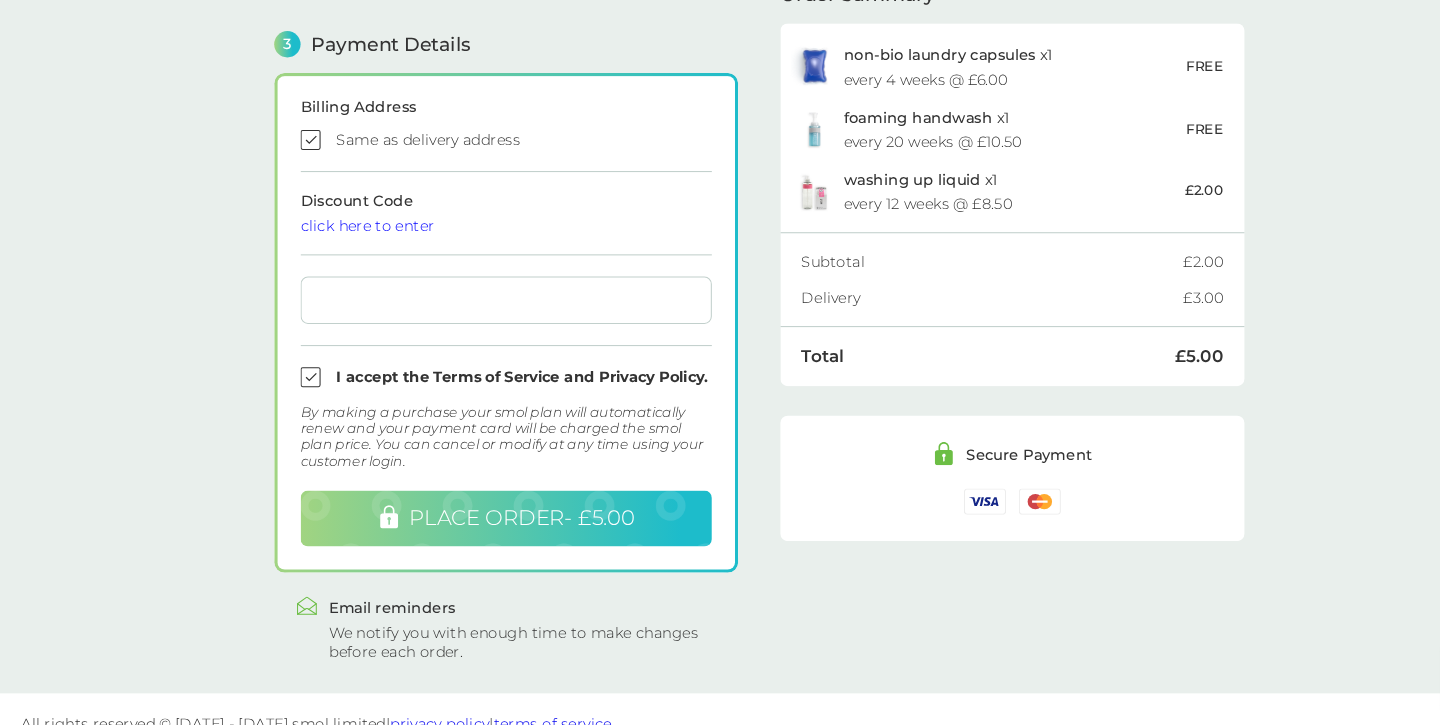 click on "PLACE ORDER  -   £5.00" at bounding box center [495, 529] 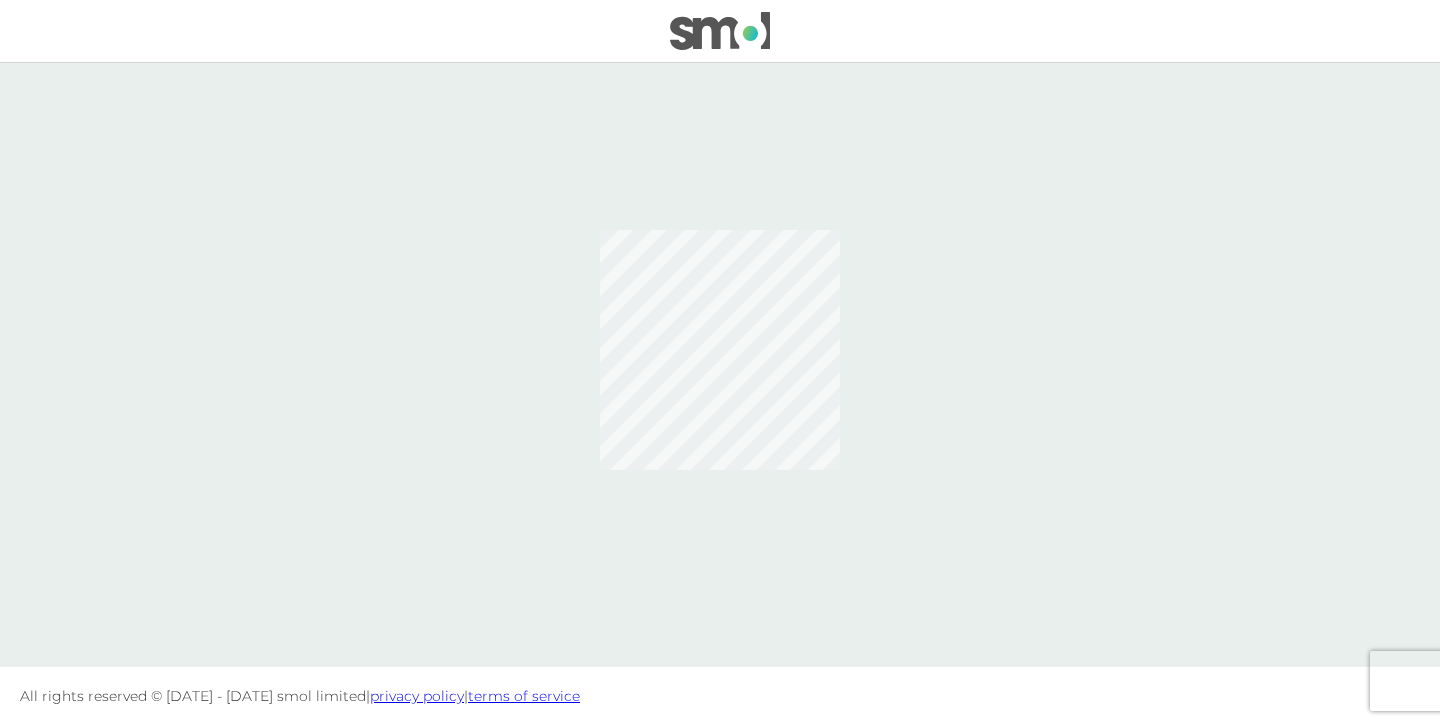 scroll, scrollTop: 0, scrollLeft: 0, axis: both 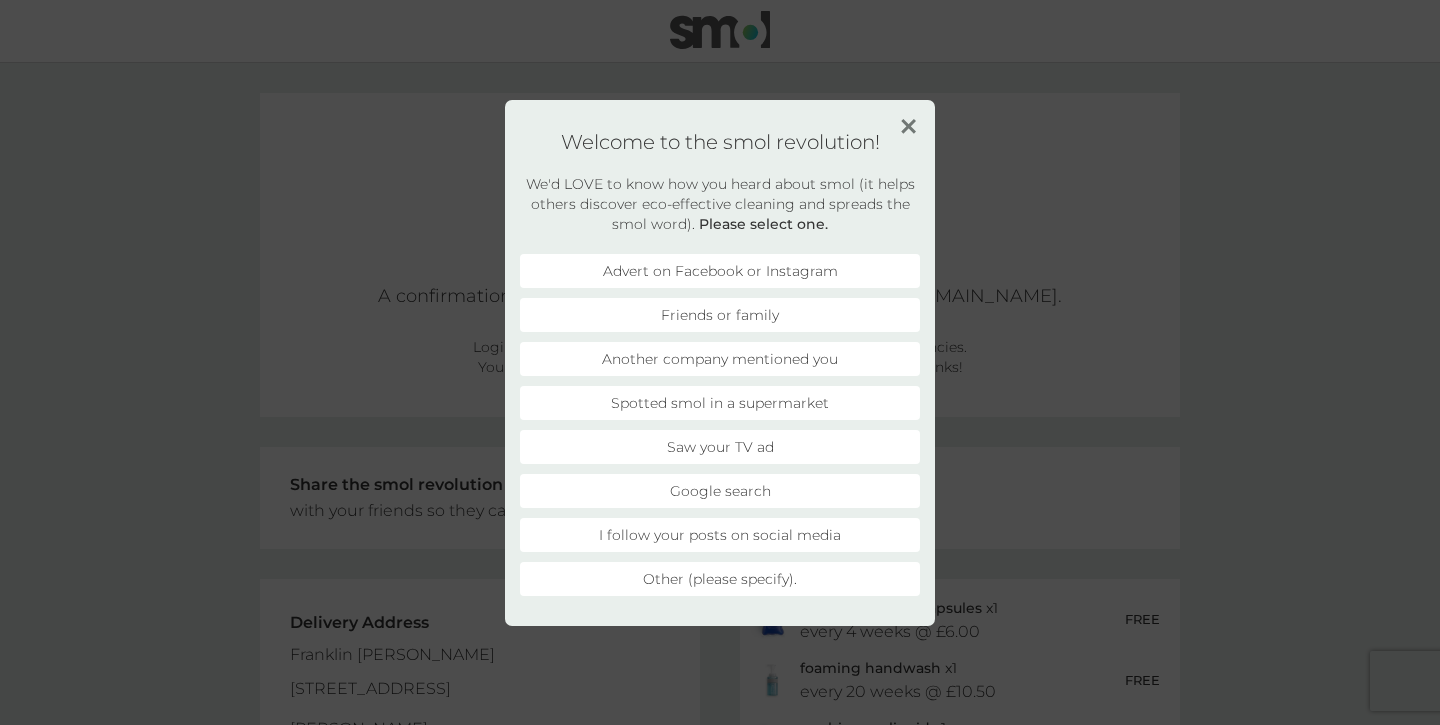 click at bounding box center [908, 126] 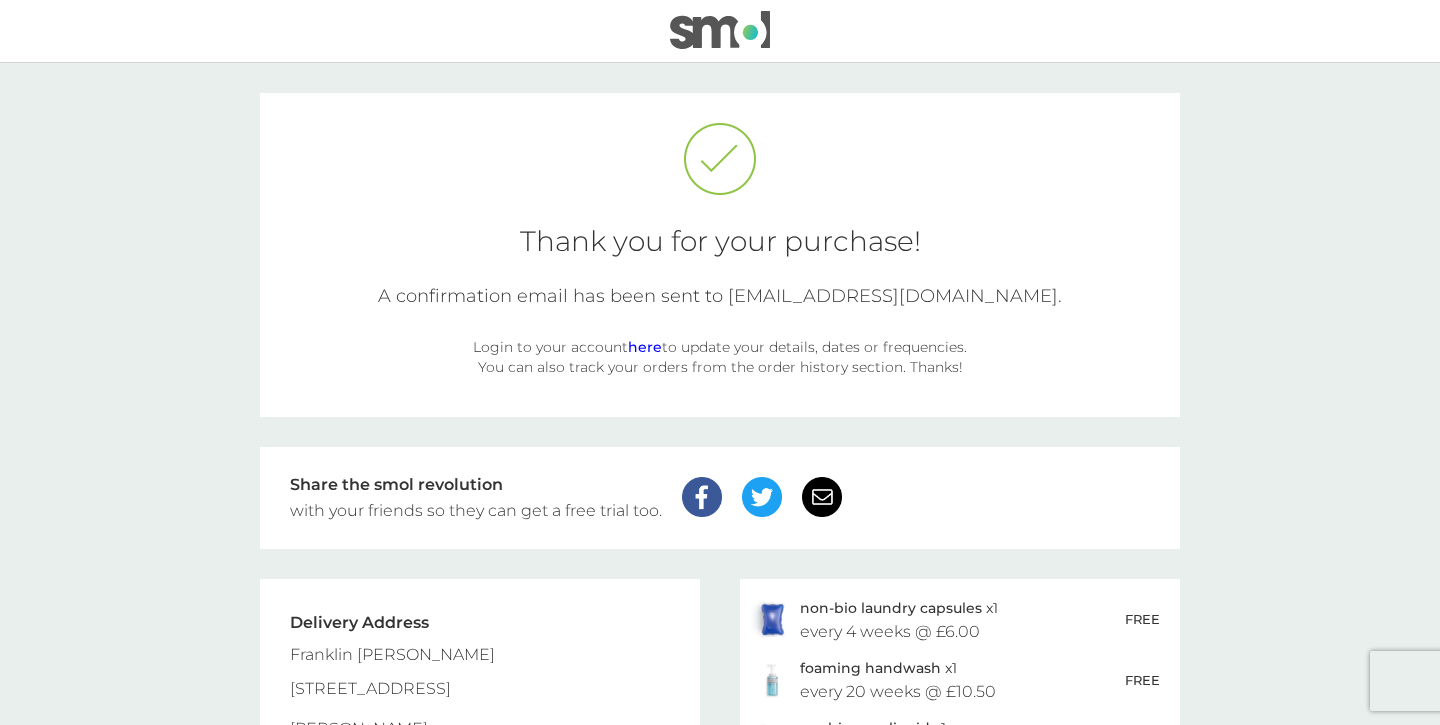 scroll, scrollTop: 0, scrollLeft: 0, axis: both 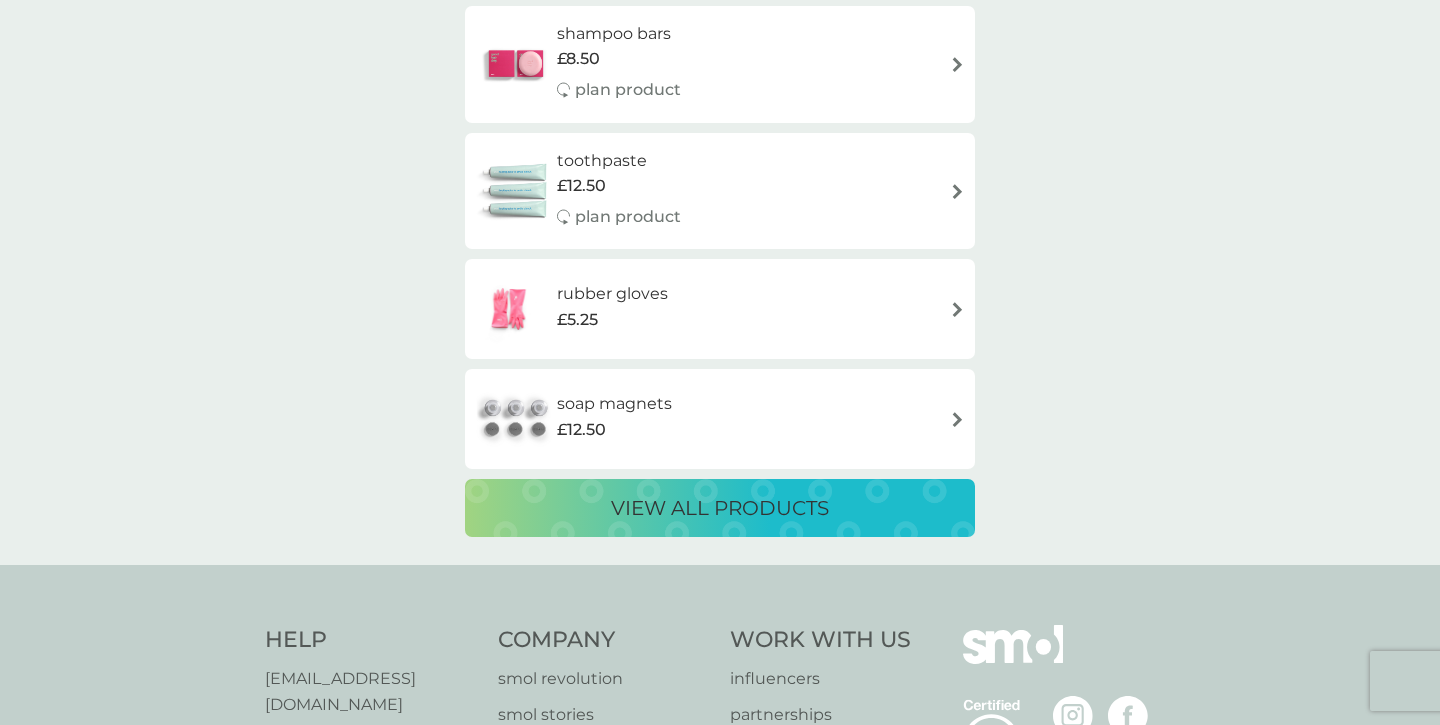 click on "view all products" at bounding box center [720, 508] 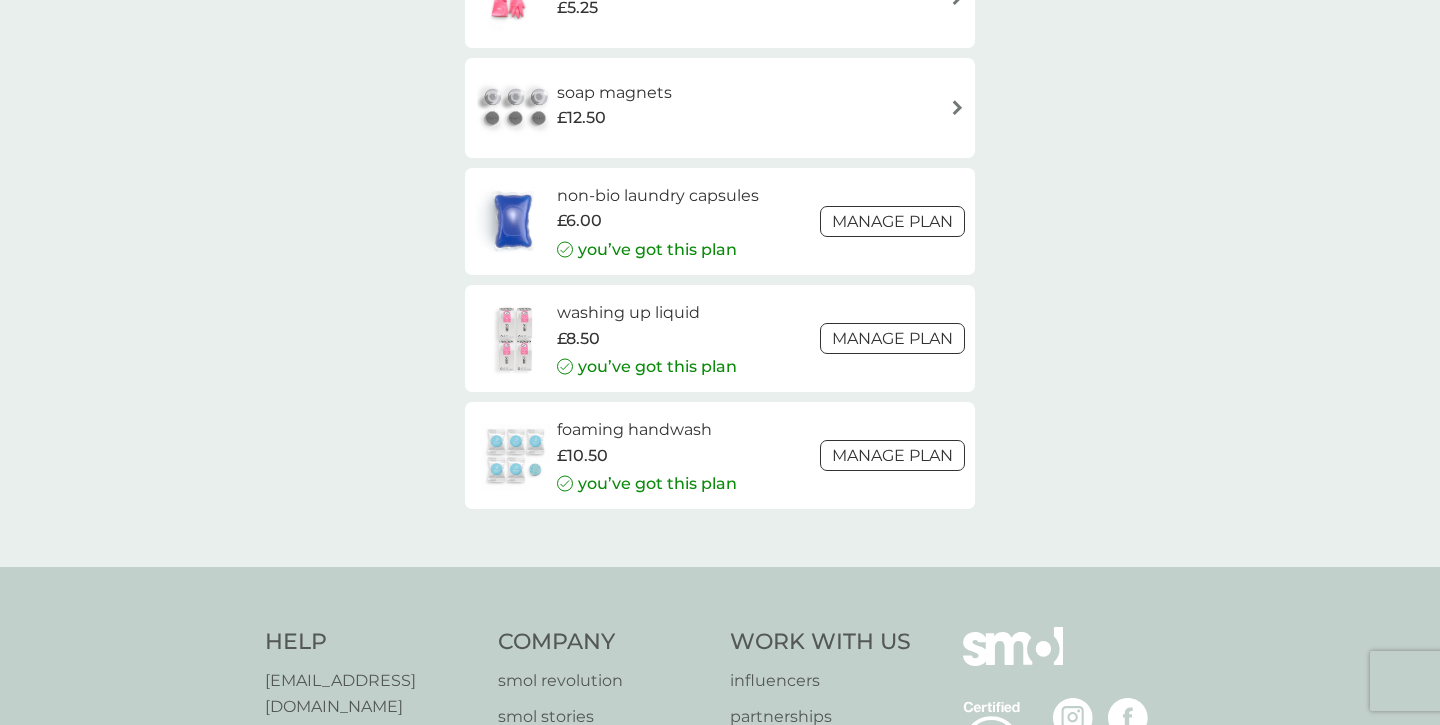scroll, scrollTop: 2899, scrollLeft: 0, axis: vertical 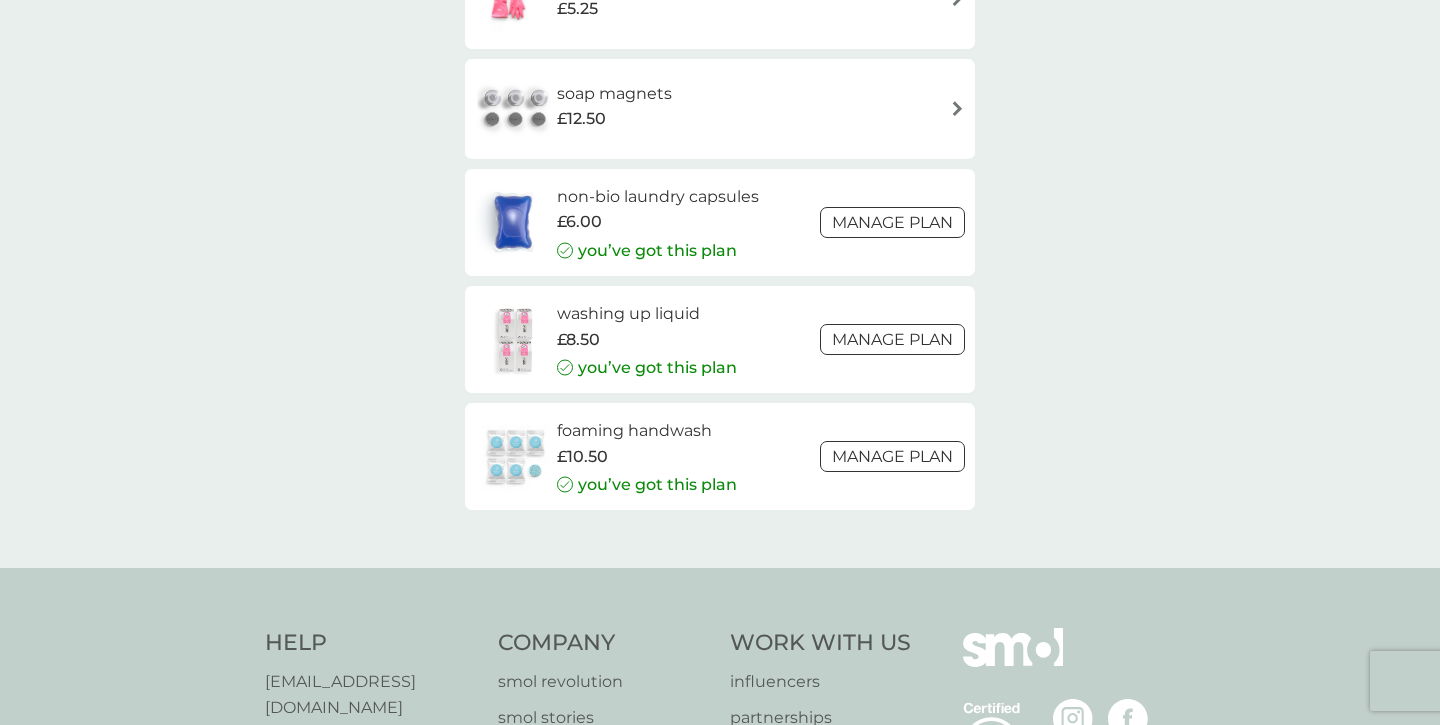 click on "Manage plan" at bounding box center (892, 222) 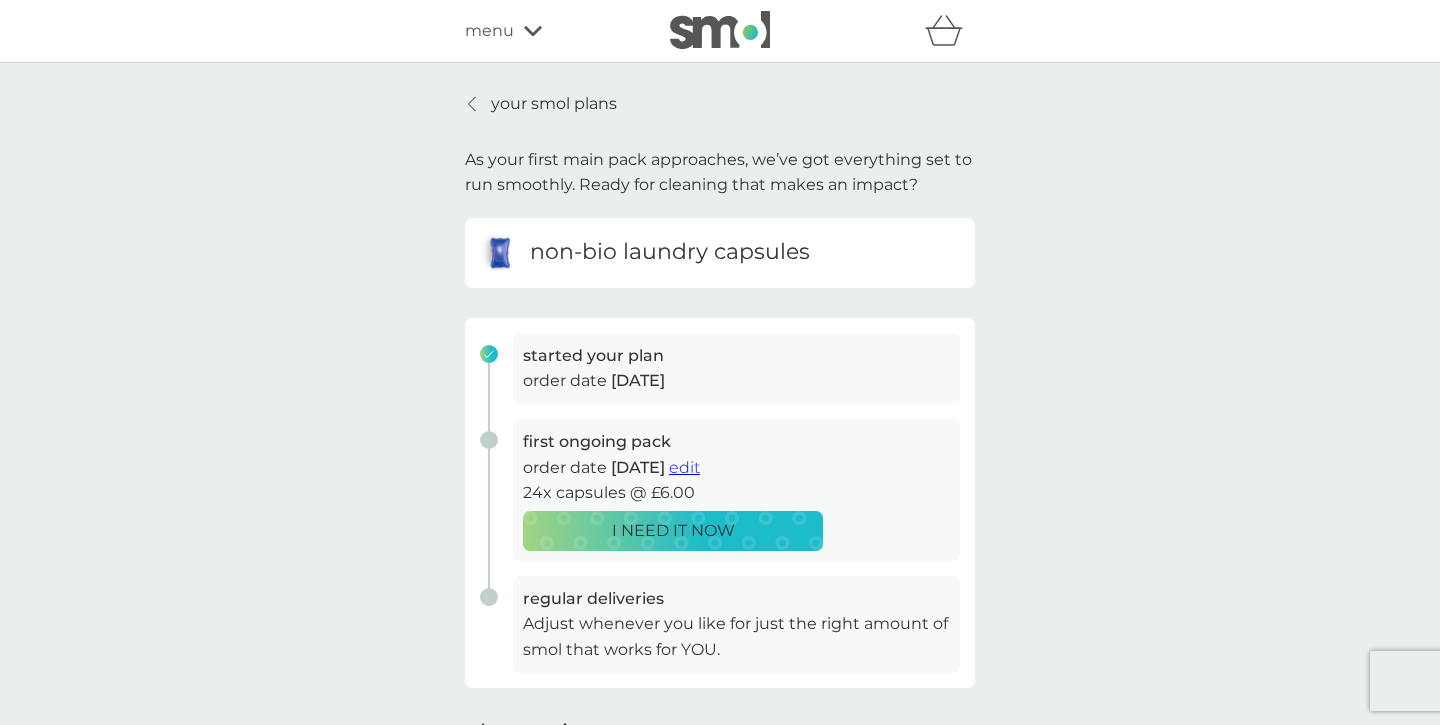 scroll, scrollTop: 0, scrollLeft: 0, axis: both 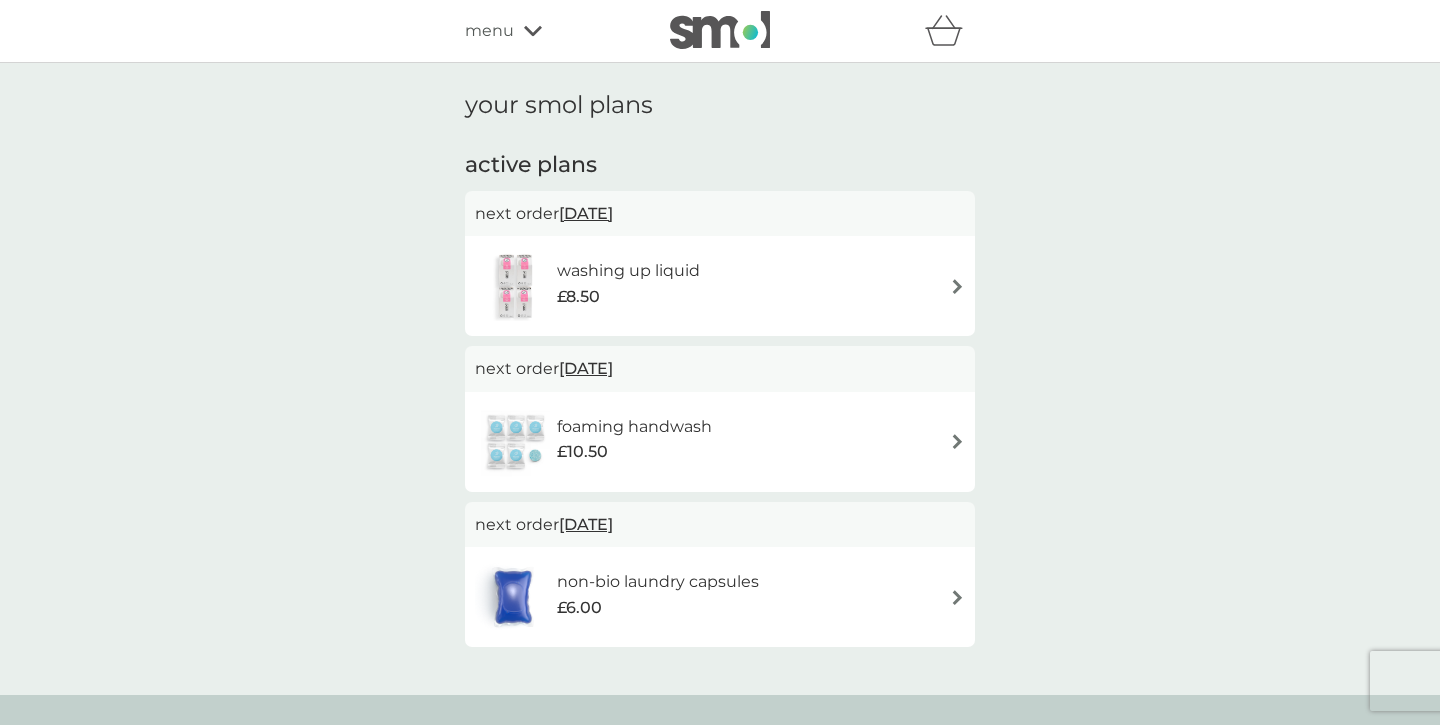 click on "£6.00" at bounding box center [658, 608] 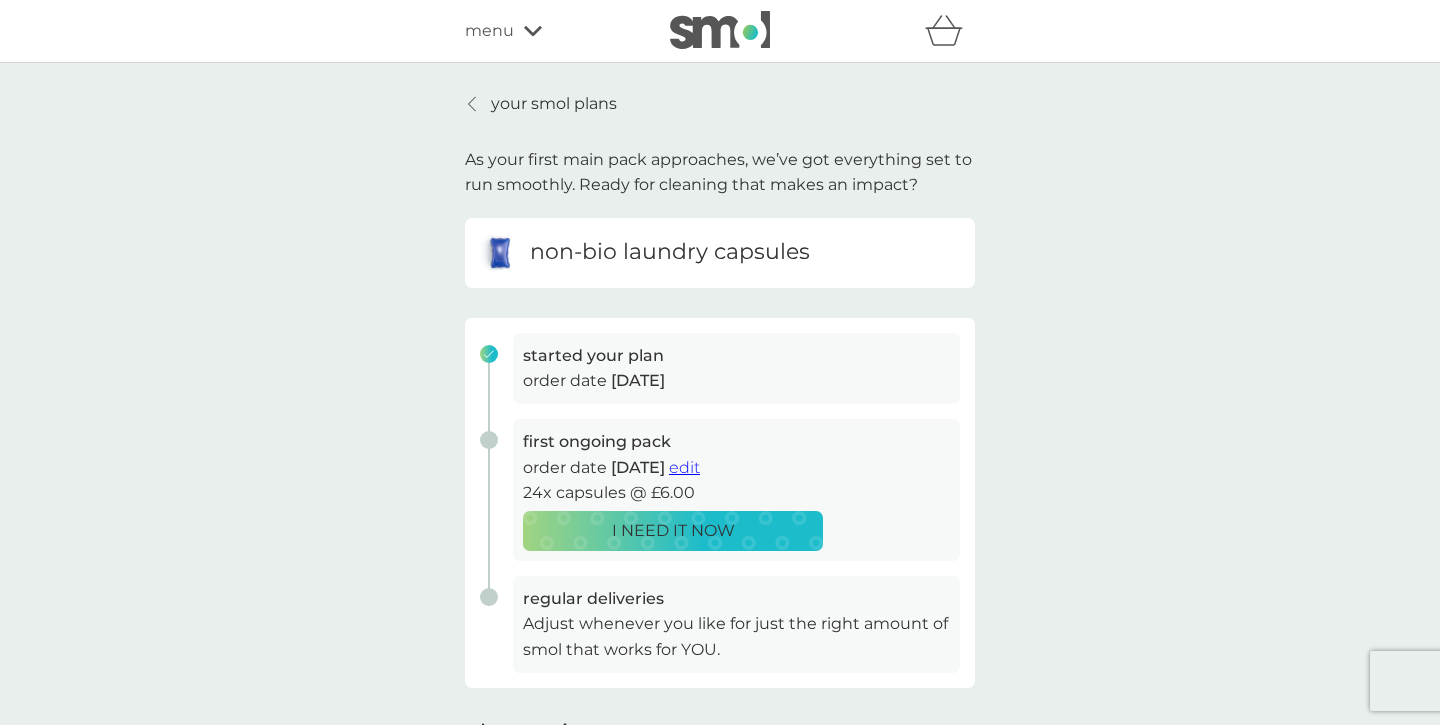 click on "edit" at bounding box center (684, 467) 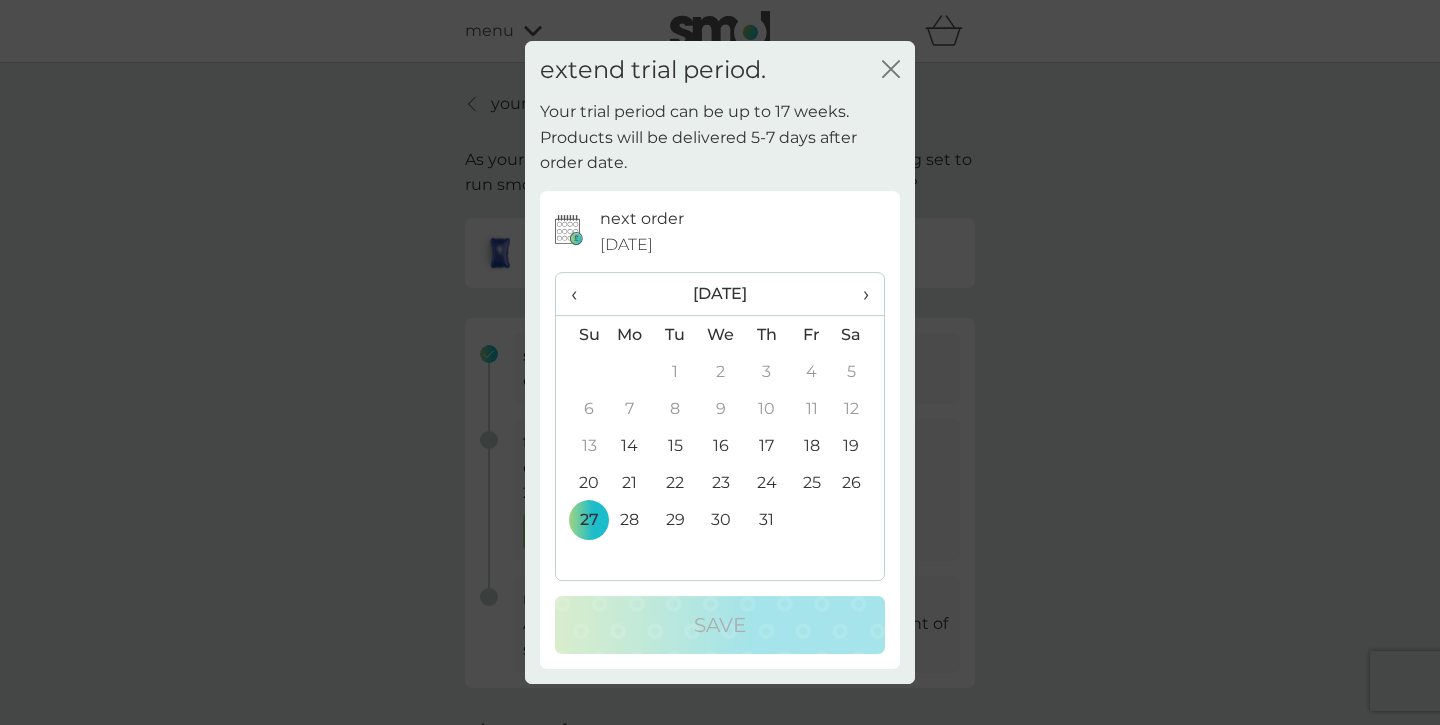 click on "extend trial period. close Your trial period can be up to 17 weeks. Products will be delivered 5-7 days after order date. next order 27 Jul 2025 ‹ July 2025 › Su Mo Tu We Th Fr Sa 29 30 1 2 3 4 5 6 7 8 9 10 11 12 13 14 15 16 17 18 19 20 21 22 23 24 25 26 27 28 29 30 31 1 2 3 4 5 6 7 8 9 Save" at bounding box center (720, 362) 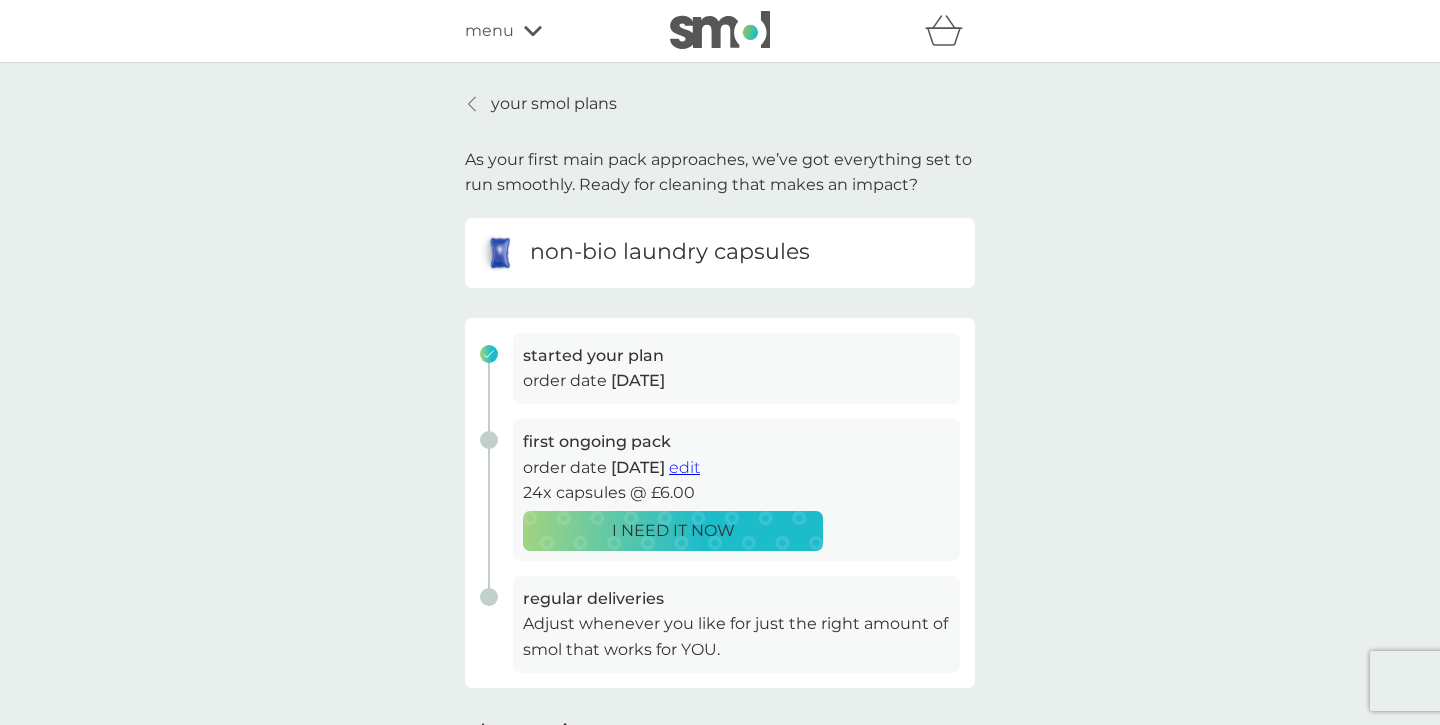 scroll, scrollTop: 0, scrollLeft: 0, axis: both 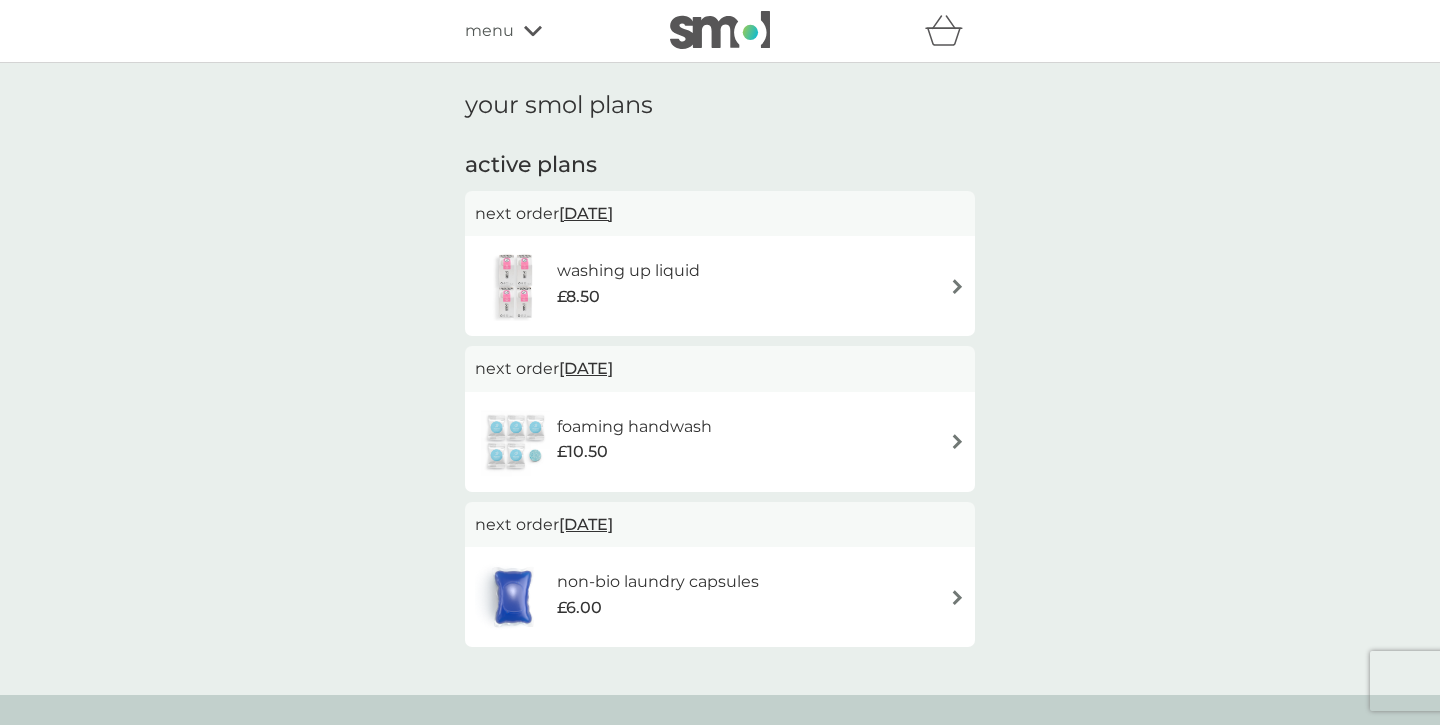 click on "menu" at bounding box center (550, 31) 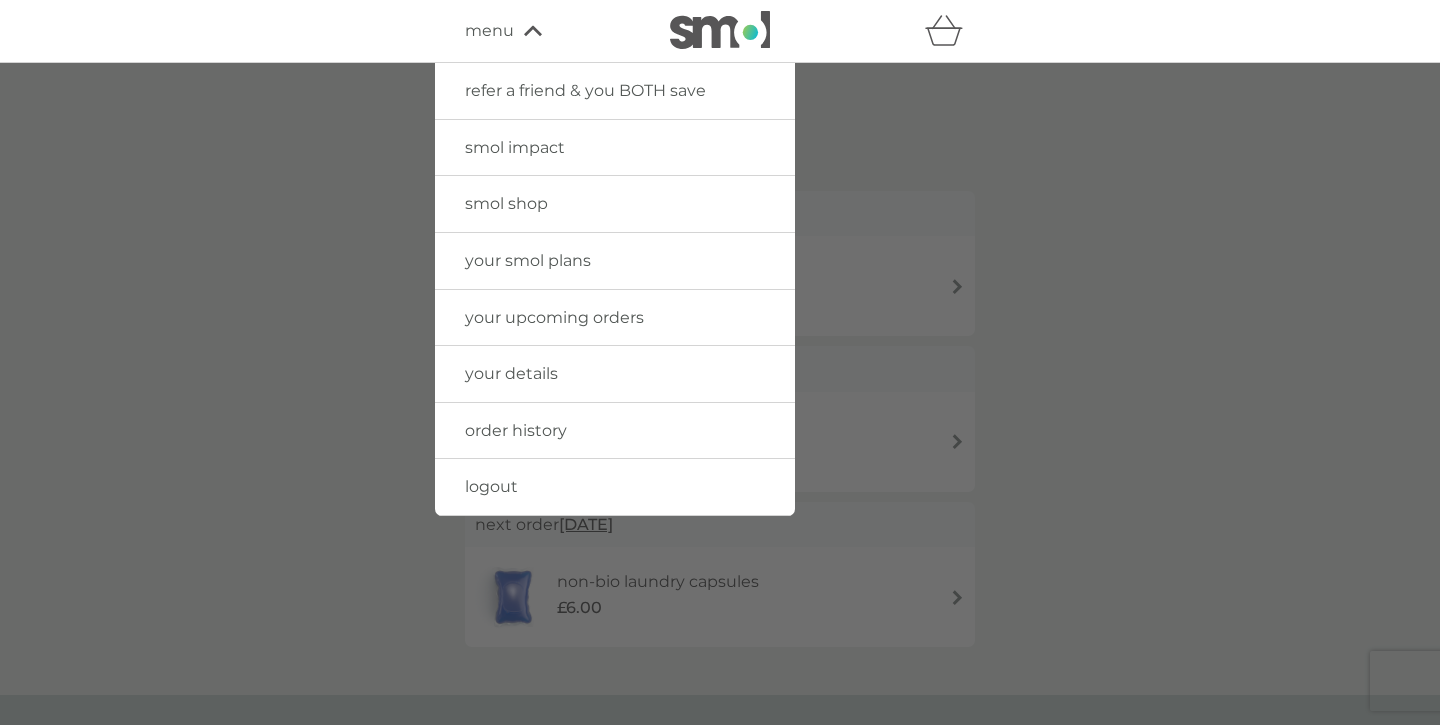 click on "order history" at bounding box center [516, 430] 